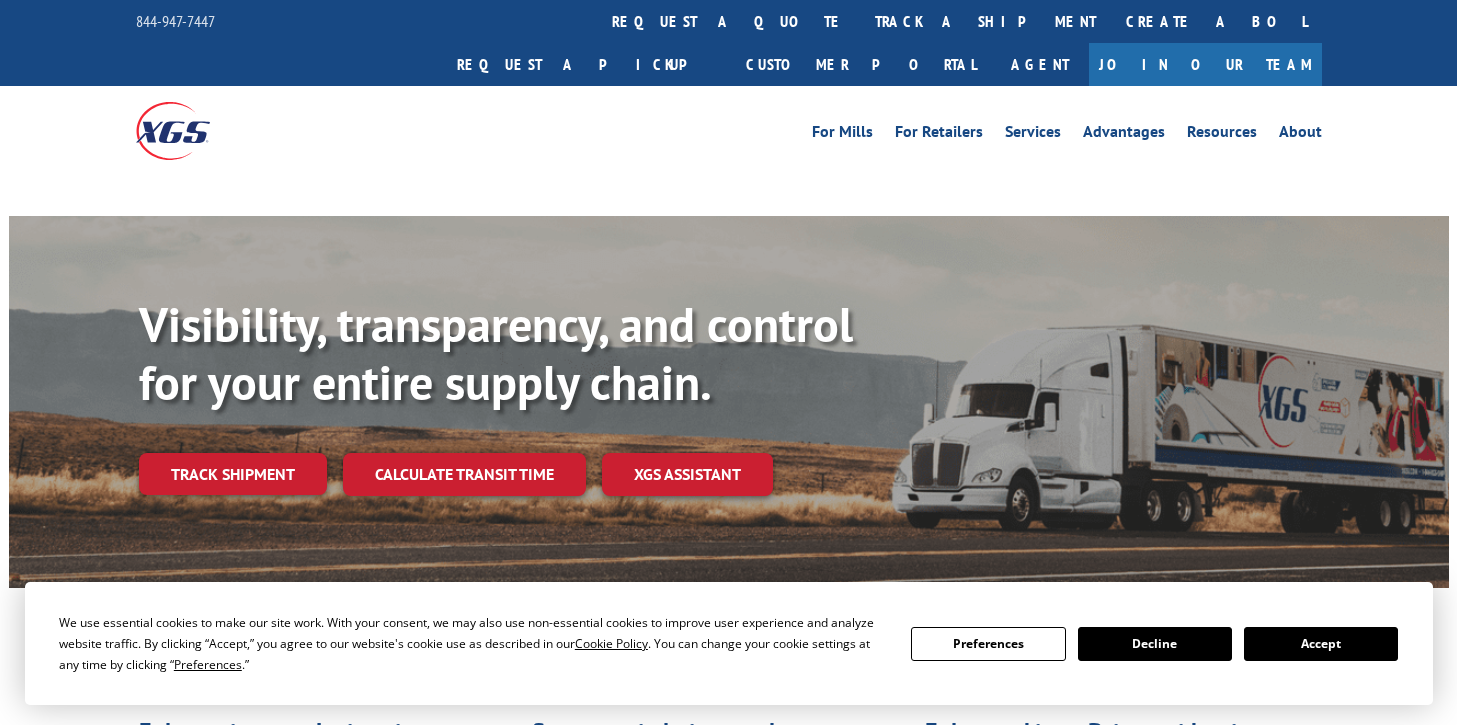 scroll, scrollTop: 0, scrollLeft: 0, axis: both 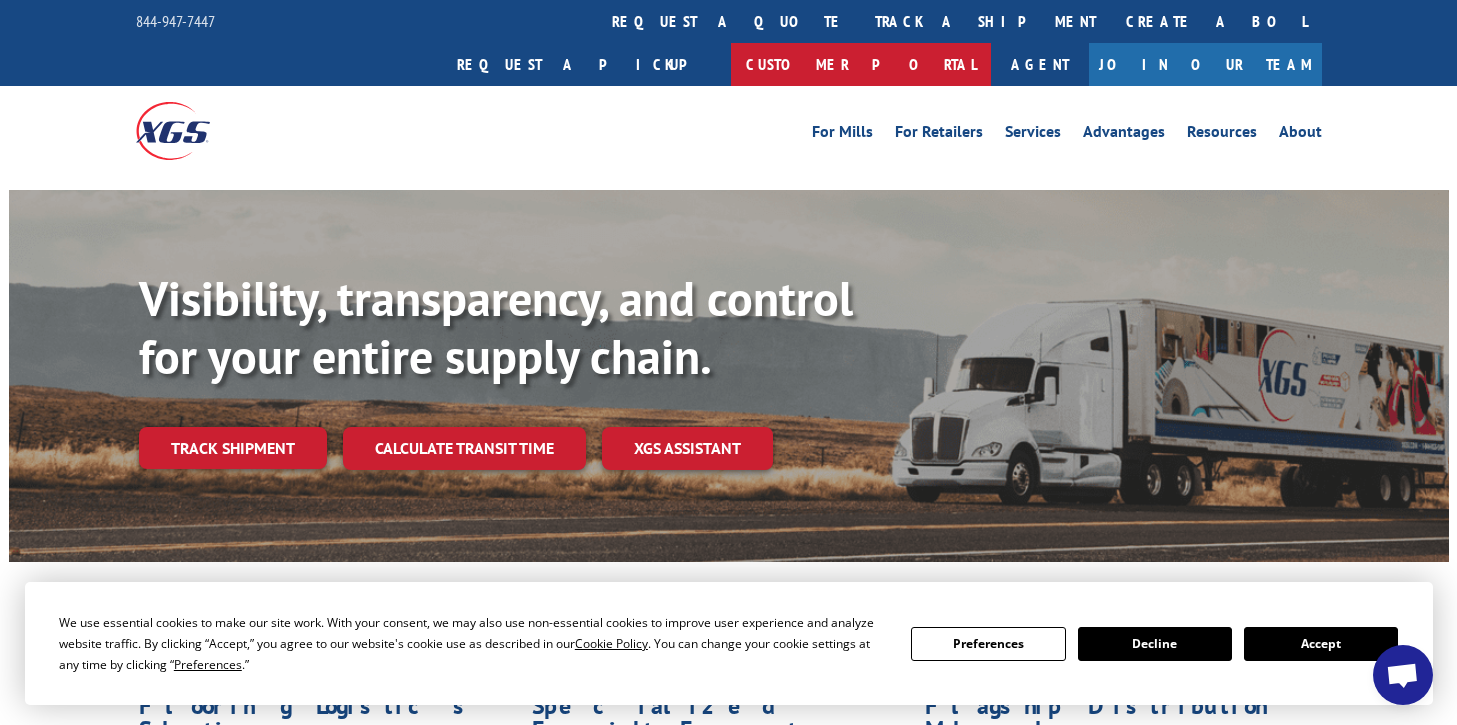 click on "Customer Portal" at bounding box center (861, 64) 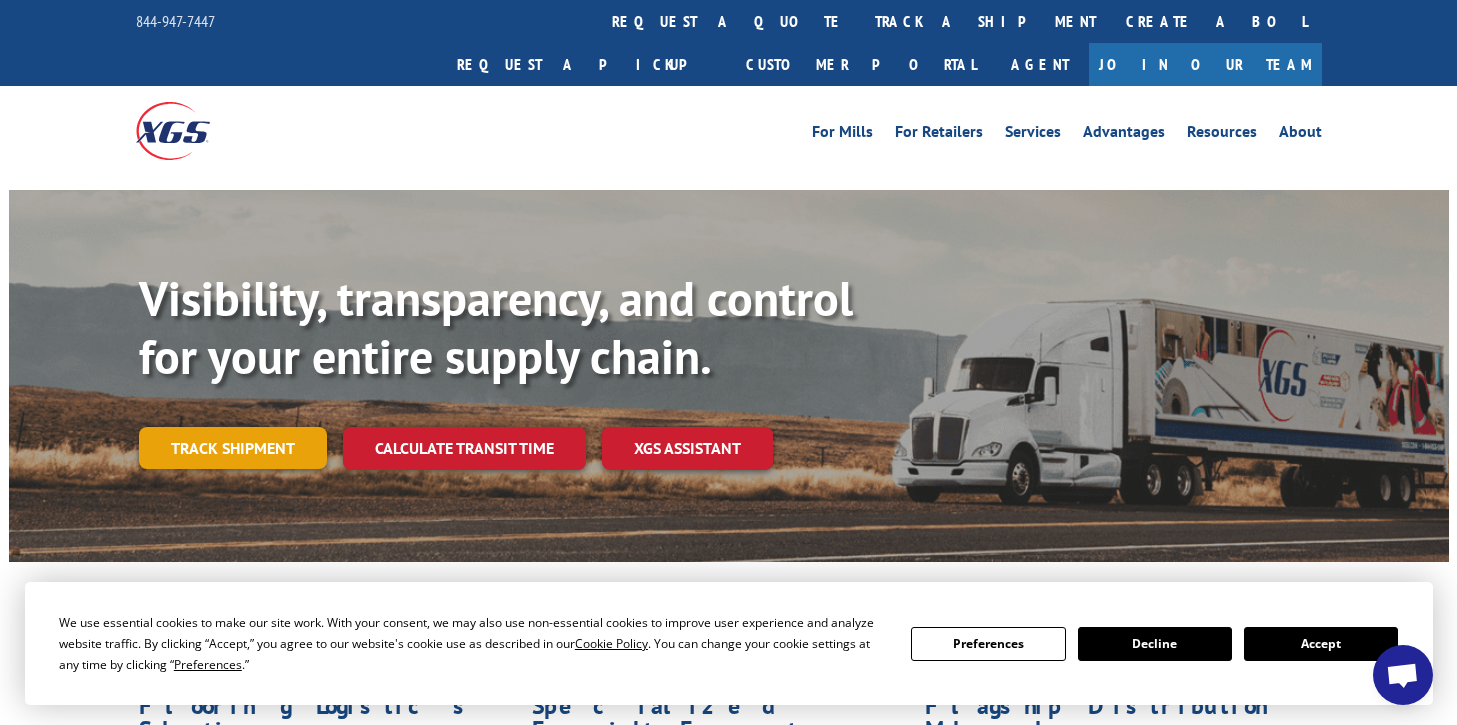 click on "Track shipment" at bounding box center [233, 448] 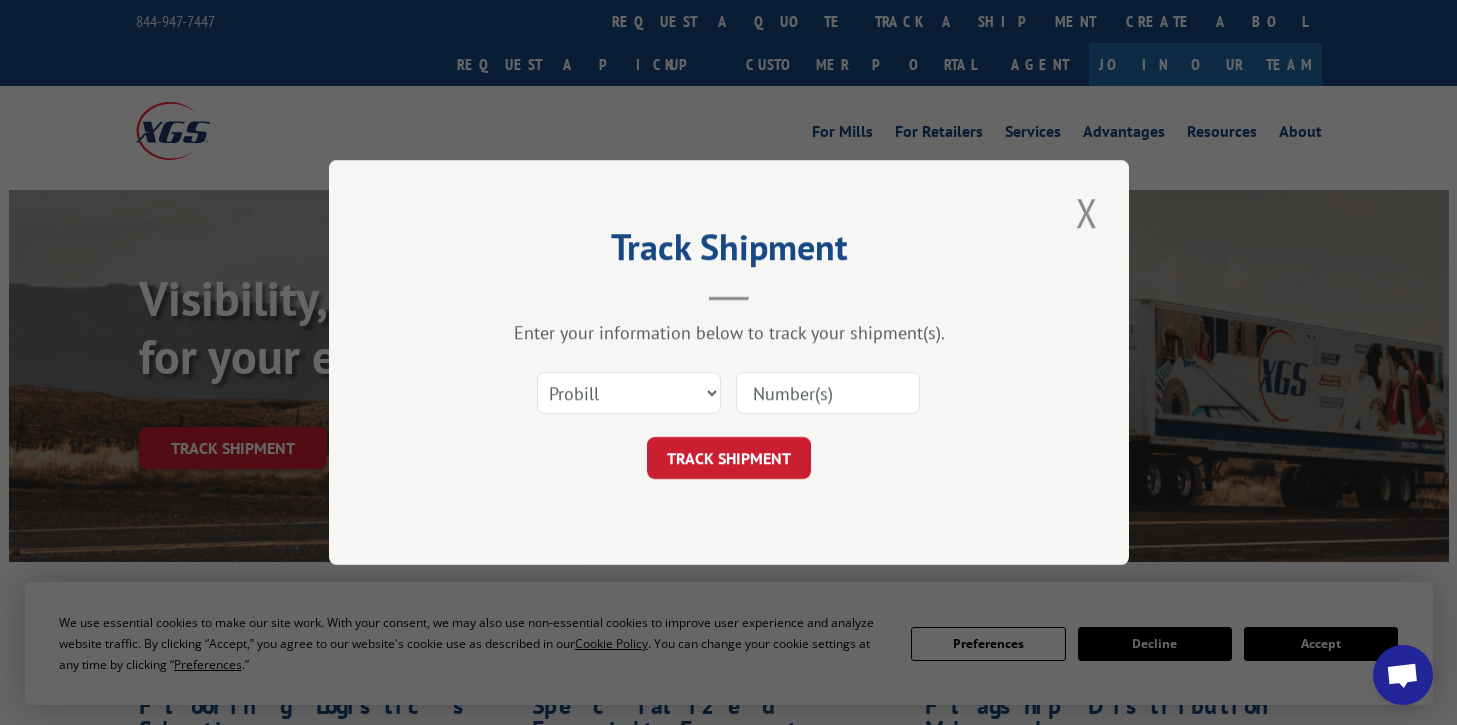 click at bounding box center (828, 393) 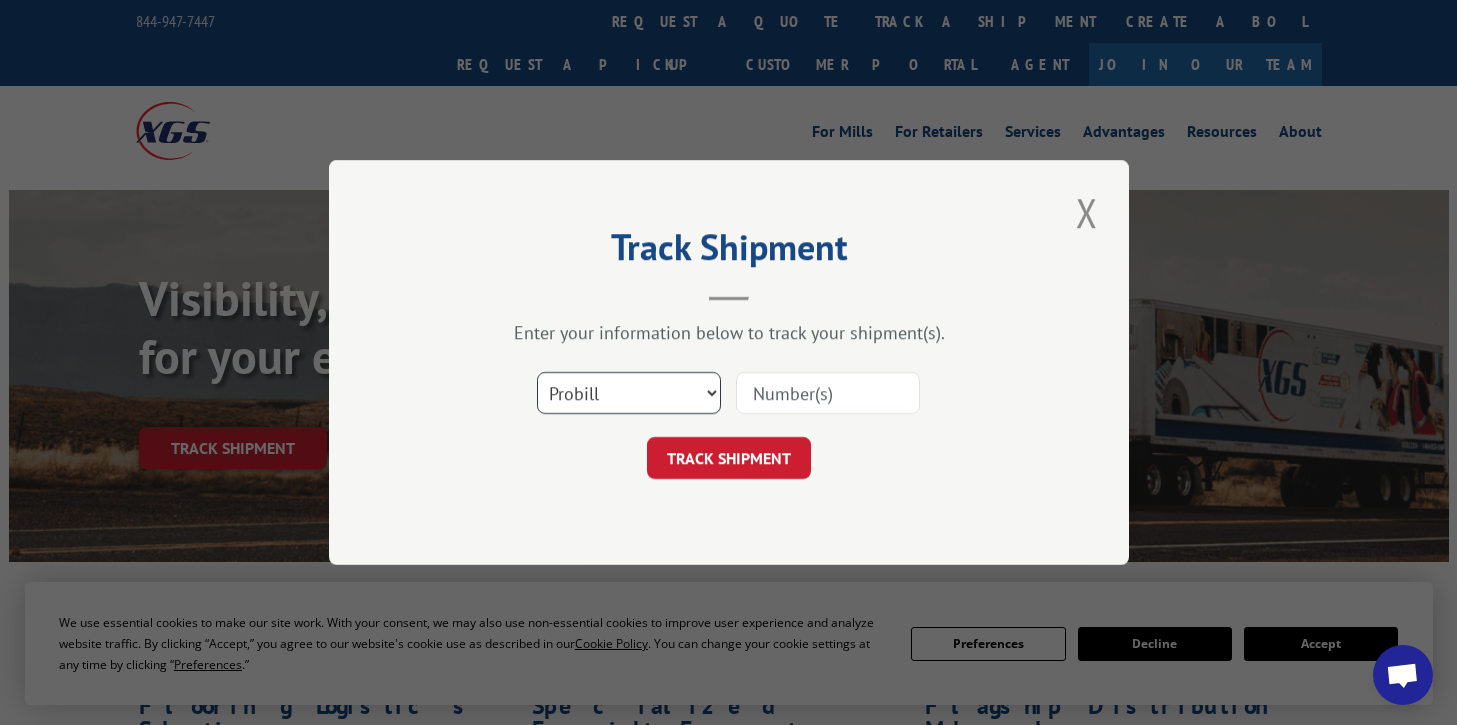 click on "Select category... Probill BOL PO" at bounding box center [629, 393] 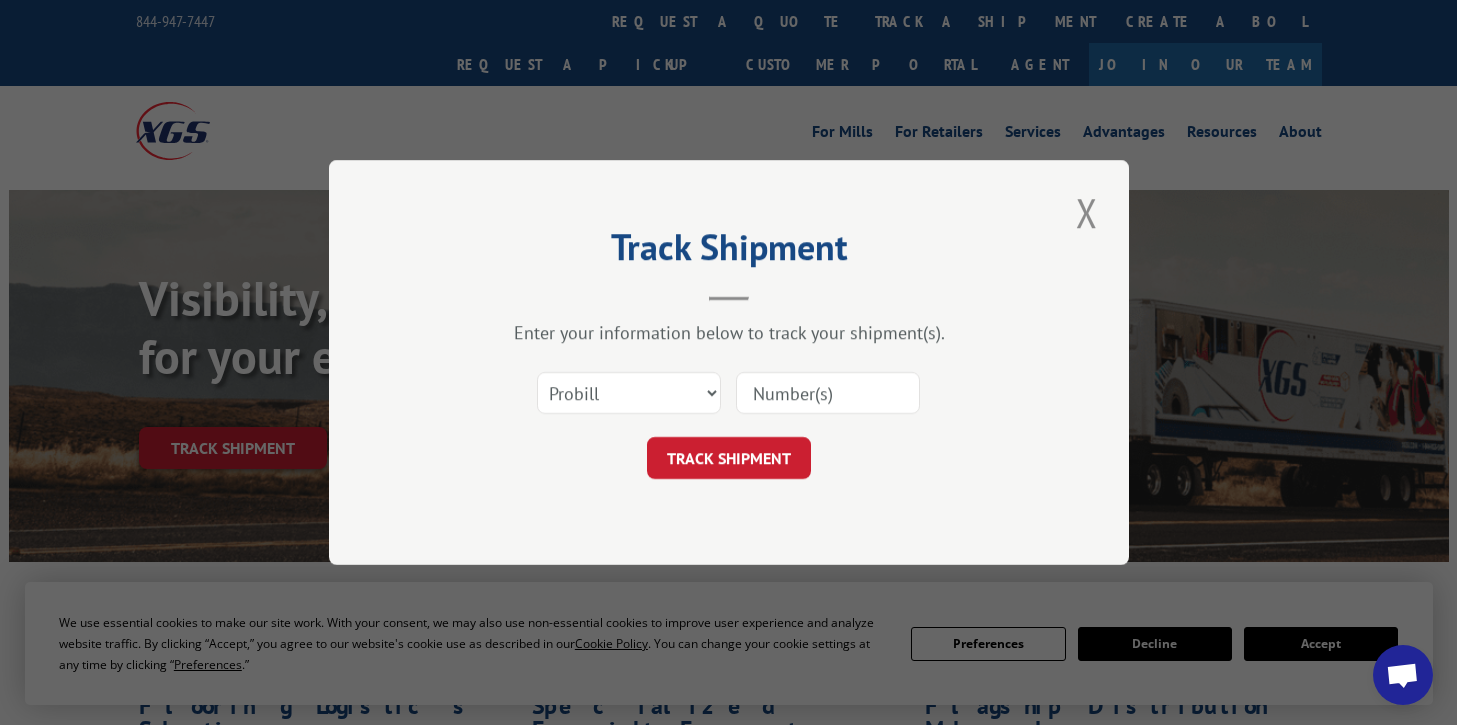 click at bounding box center (828, 393) 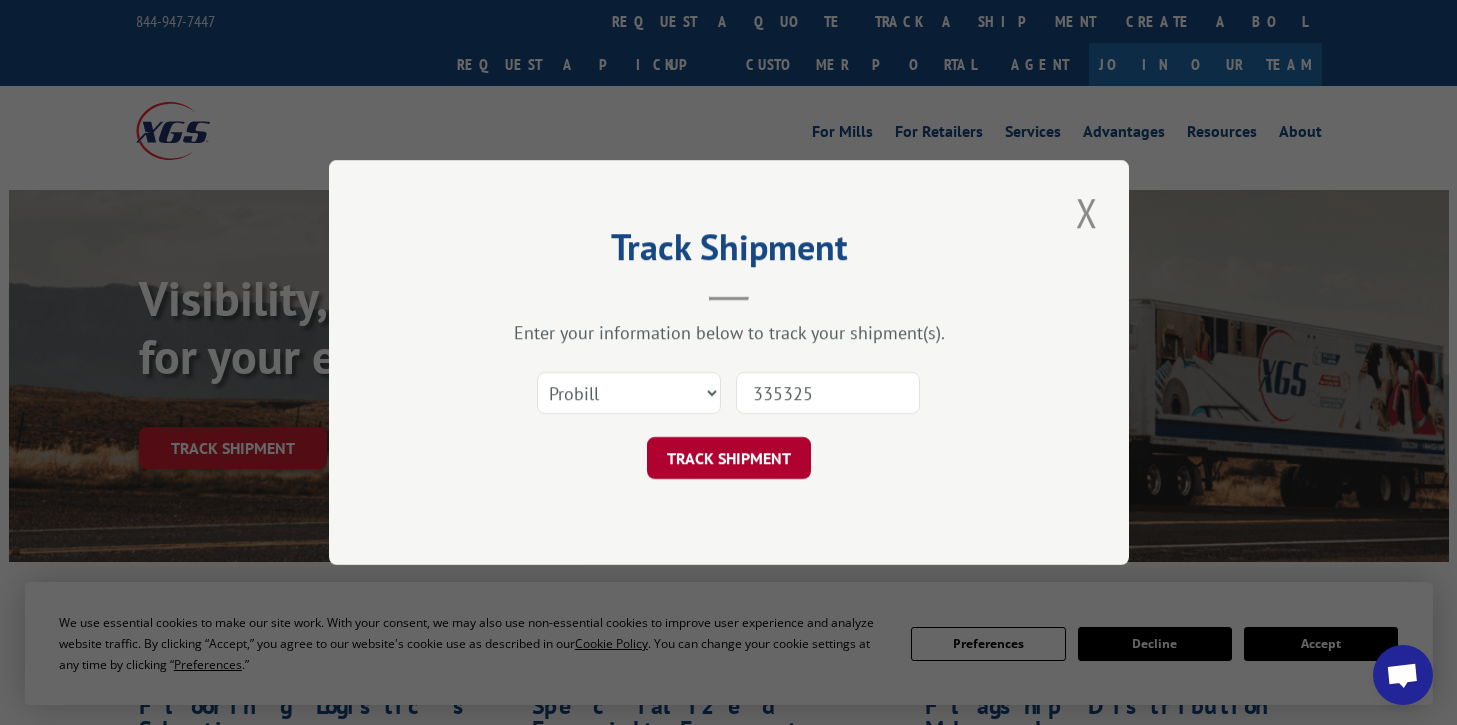 type on "335325" 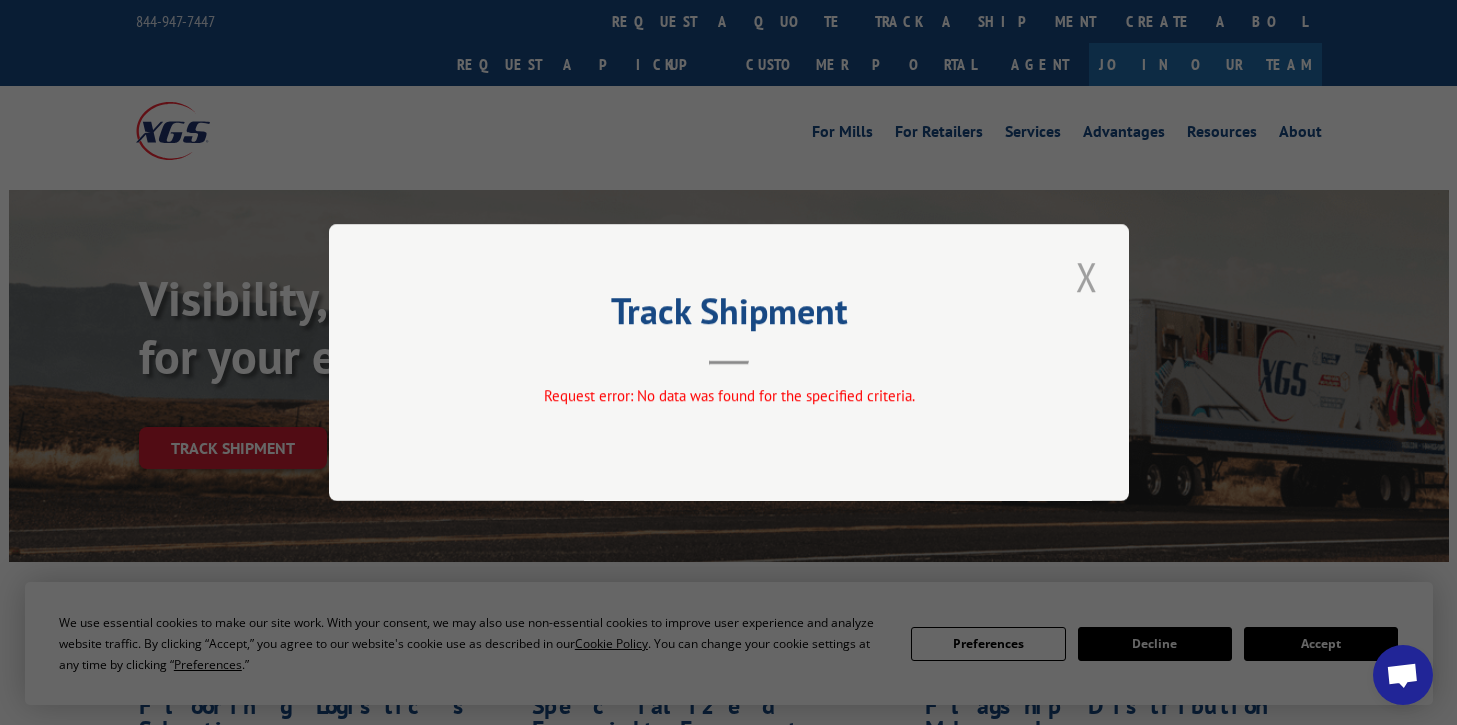 click at bounding box center [1087, 276] 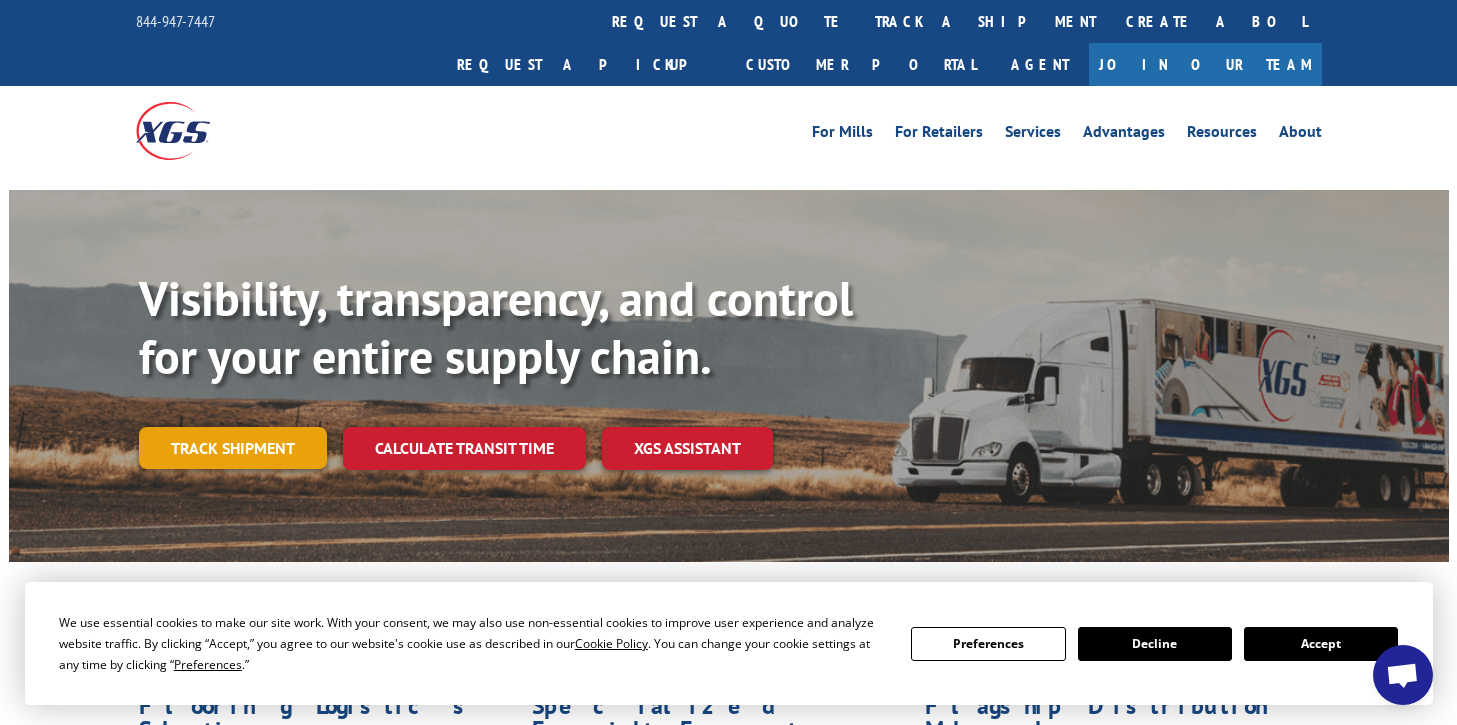 click on "Track shipment" at bounding box center [233, 448] 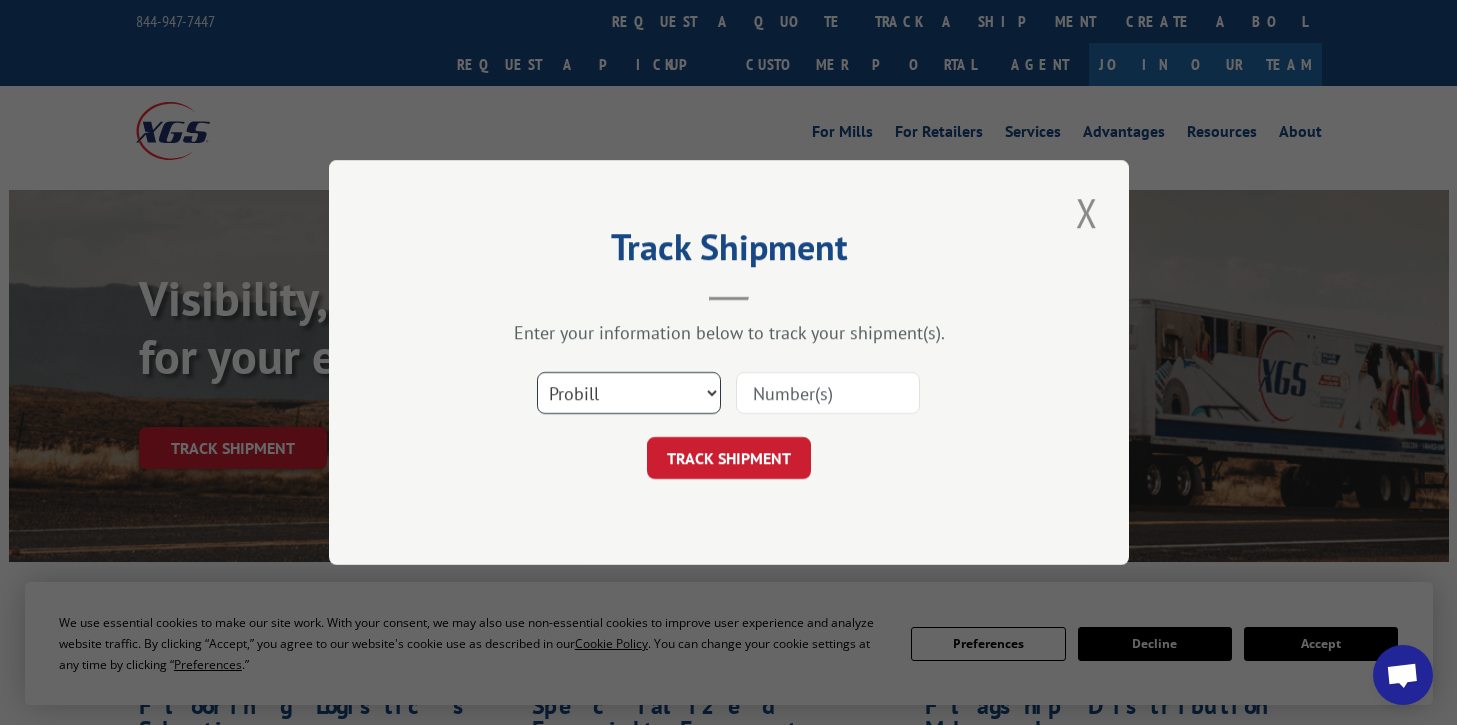 click on "Select category... Probill BOL PO" at bounding box center [629, 393] 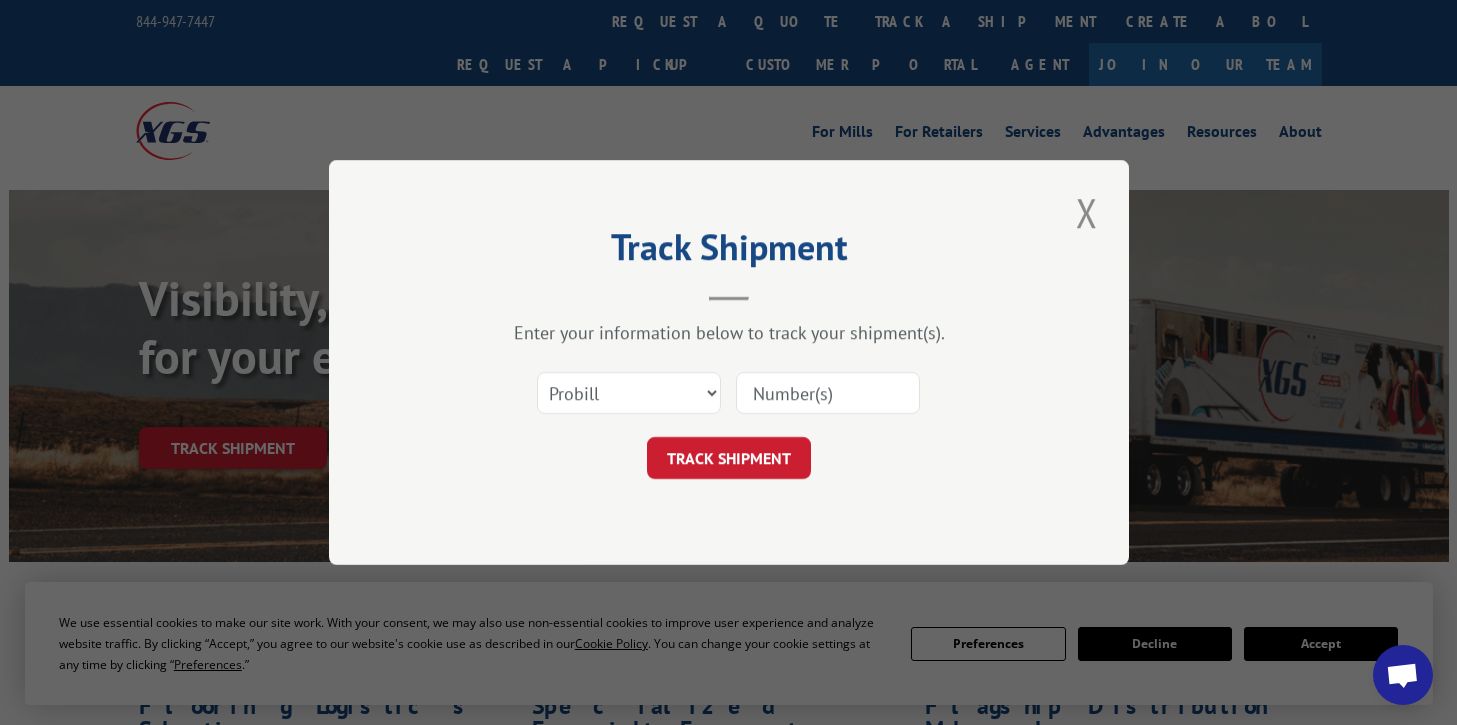 click on "Track Shipment Enter your information below to track your shipment(s). Select category... Probill BOL PO TRACK SHIPMENT" at bounding box center [729, 362] 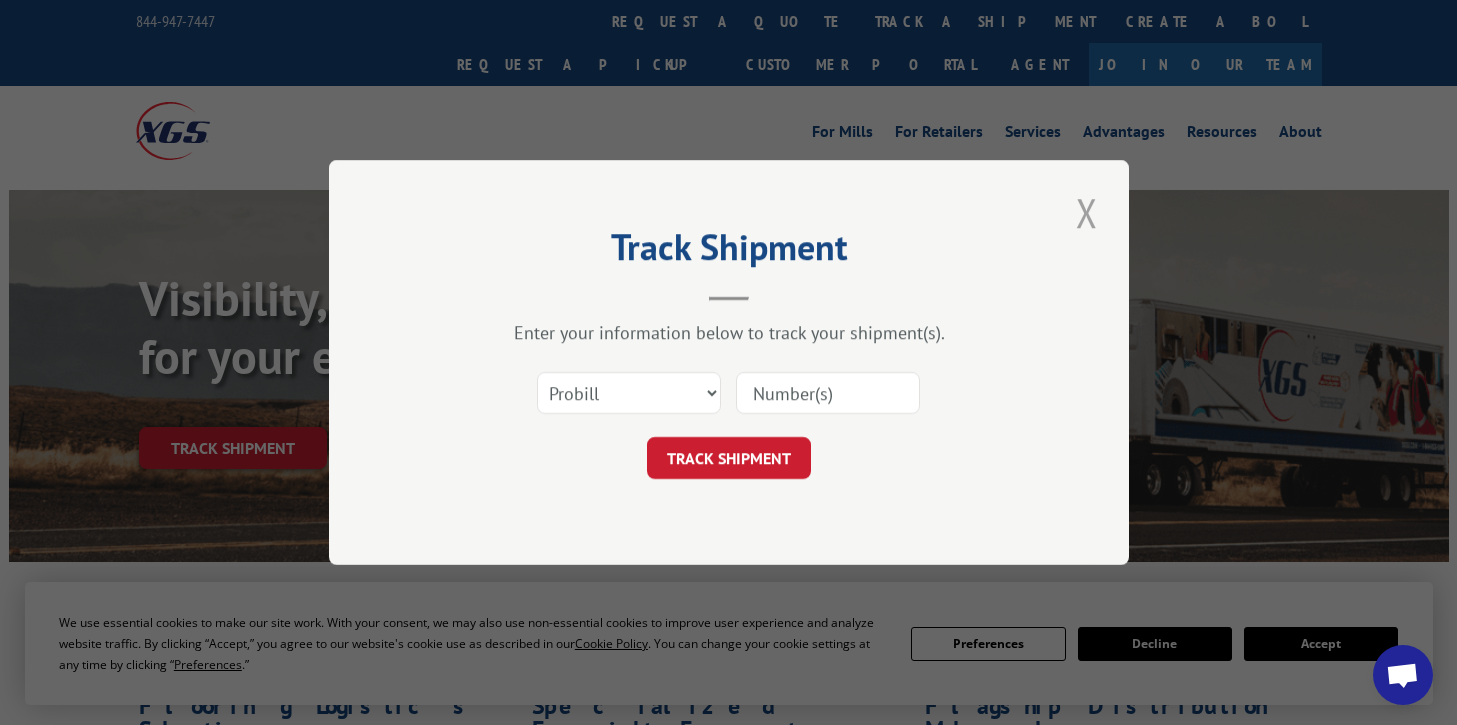 click at bounding box center (1087, 212) 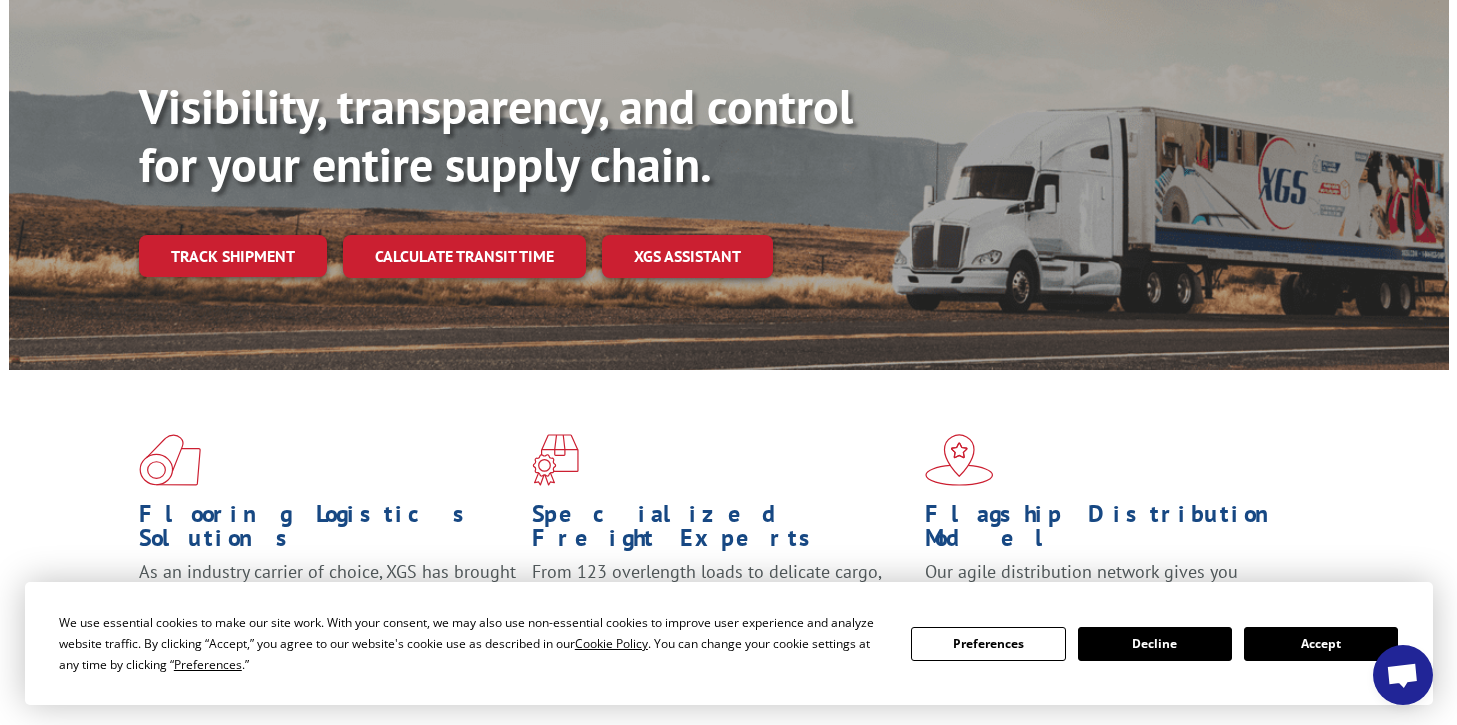 scroll, scrollTop: 200, scrollLeft: 0, axis: vertical 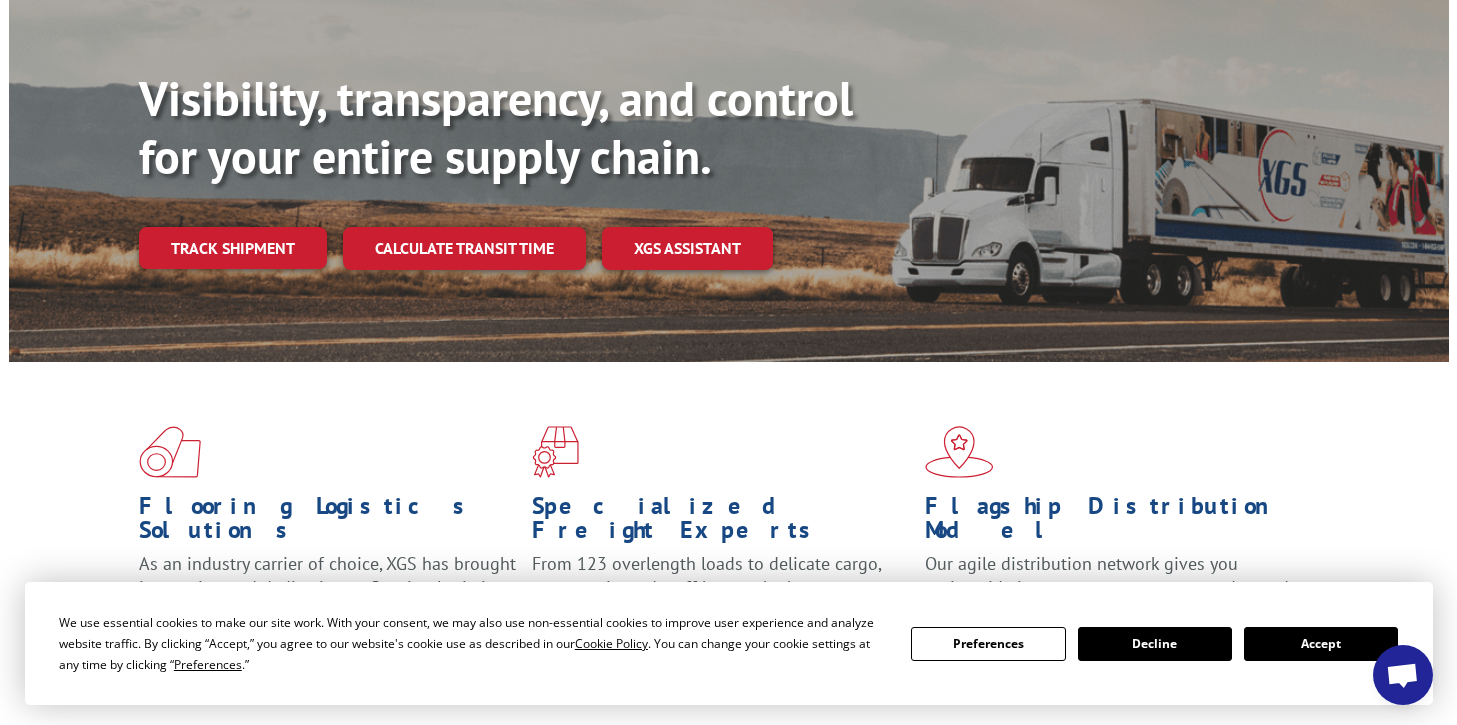 click on "Accept" at bounding box center (1321, 644) 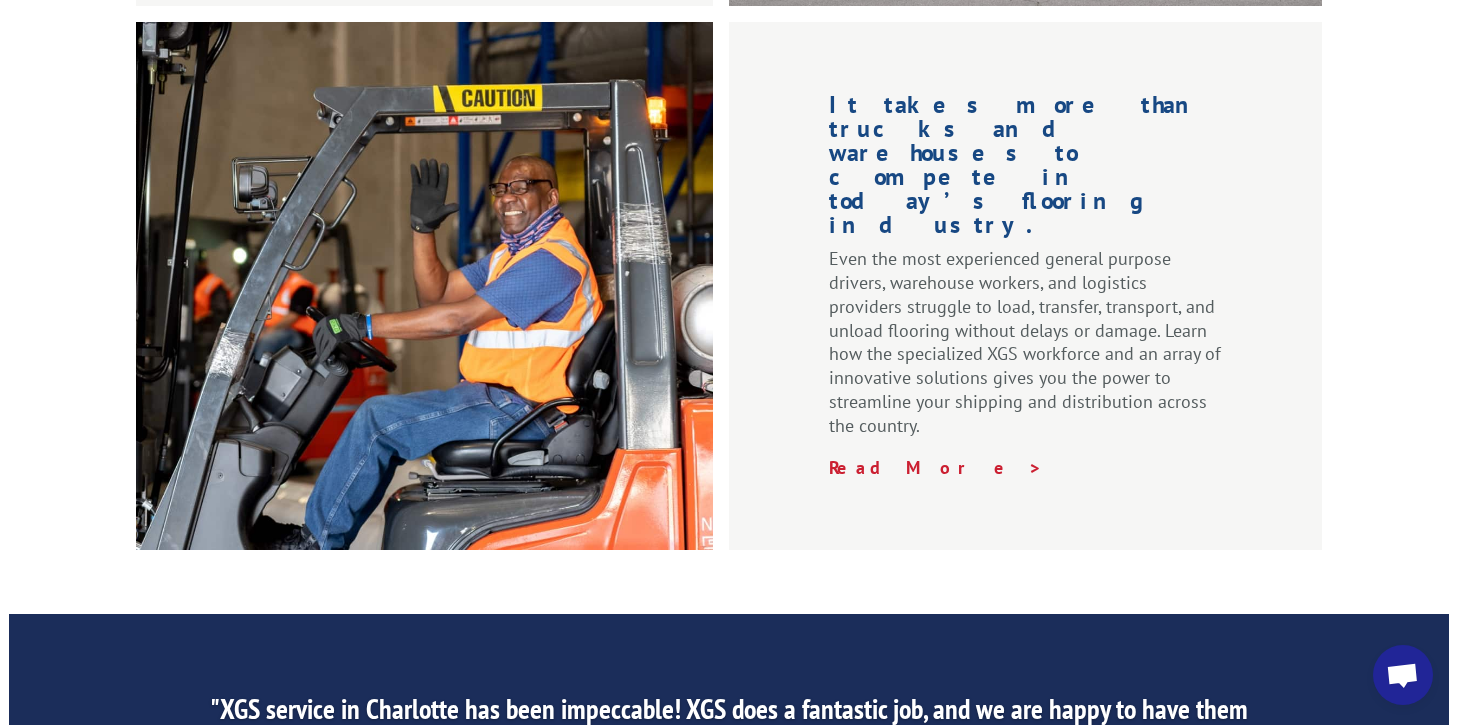 scroll, scrollTop: 2800, scrollLeft: 0, axis: vertical 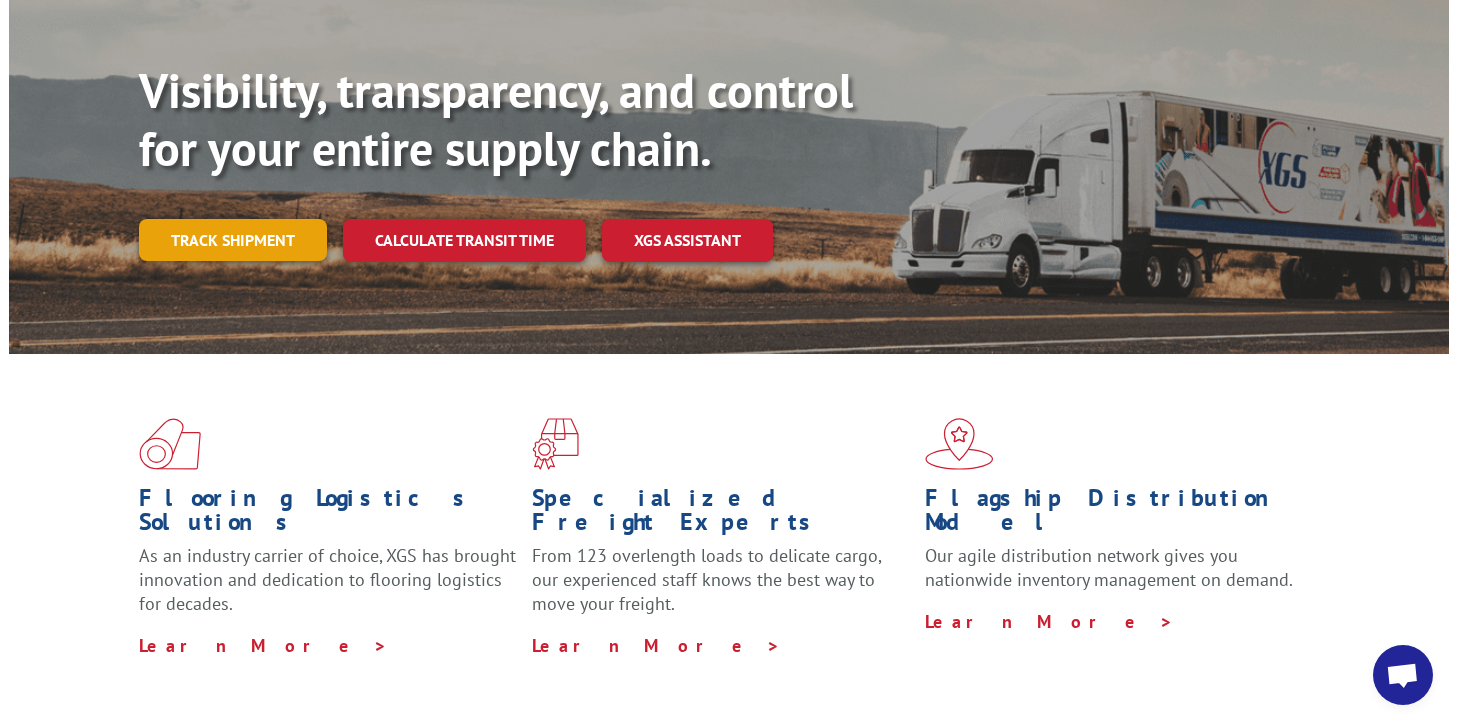 click on "Track shipment" at bounding box center (233, 240) 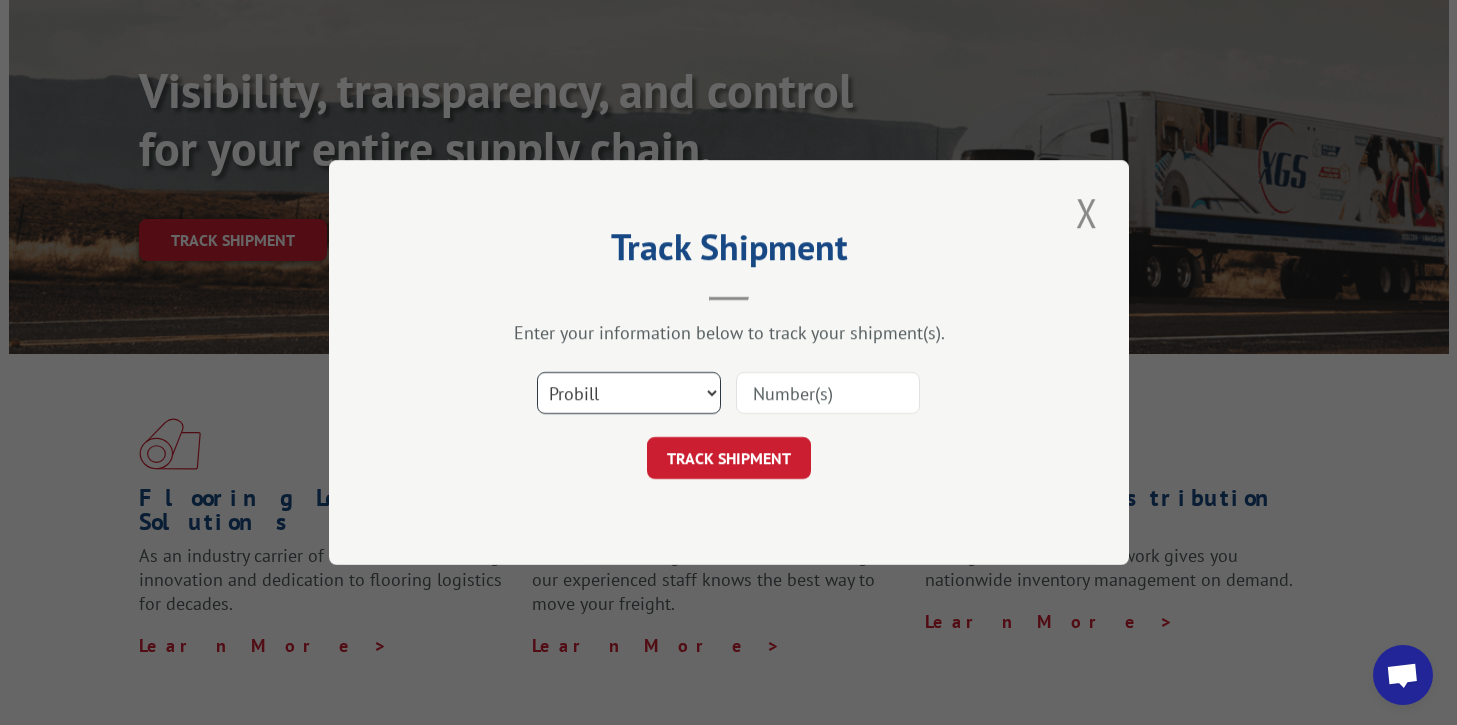 click on "Select category... Probill BOL PO" at bounding box center (629, 393) 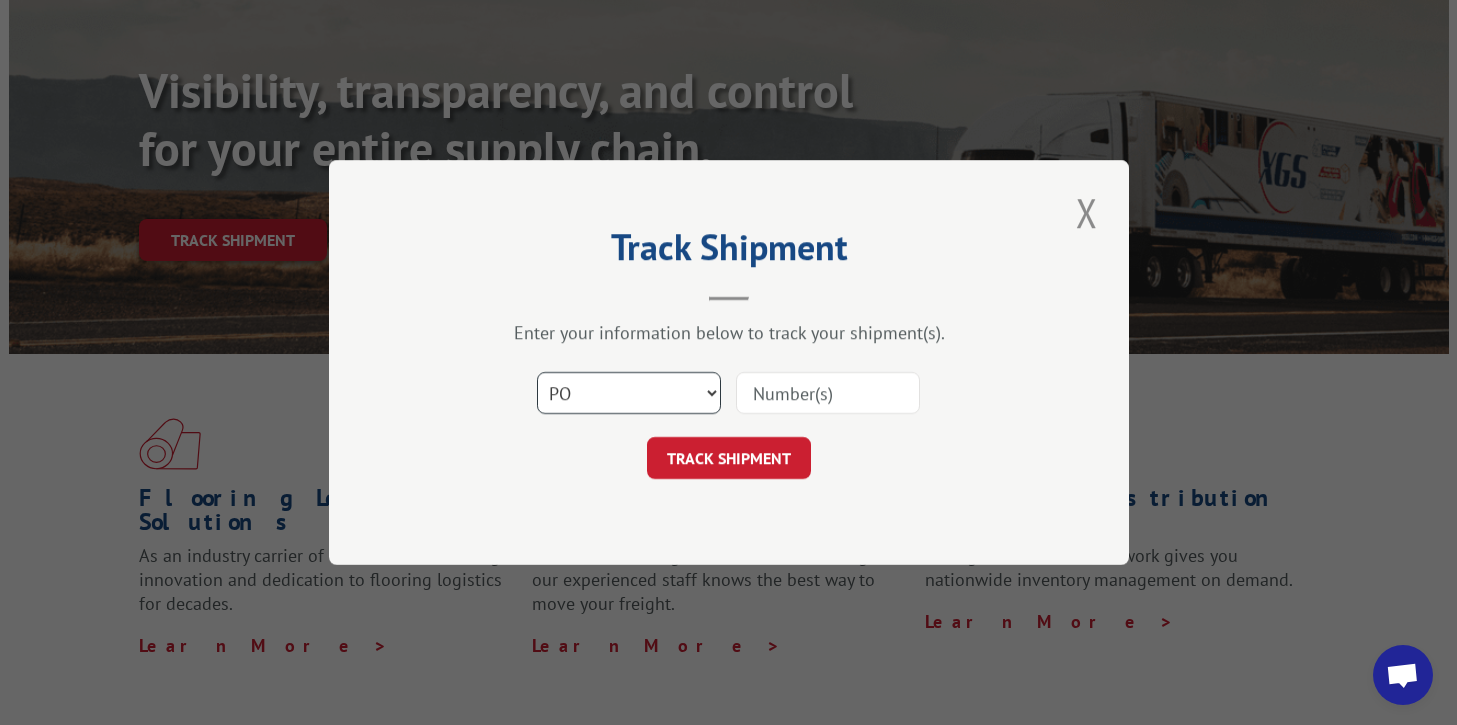 click on "Select category... Probill BOL PO" at bounding box center [629, 393] 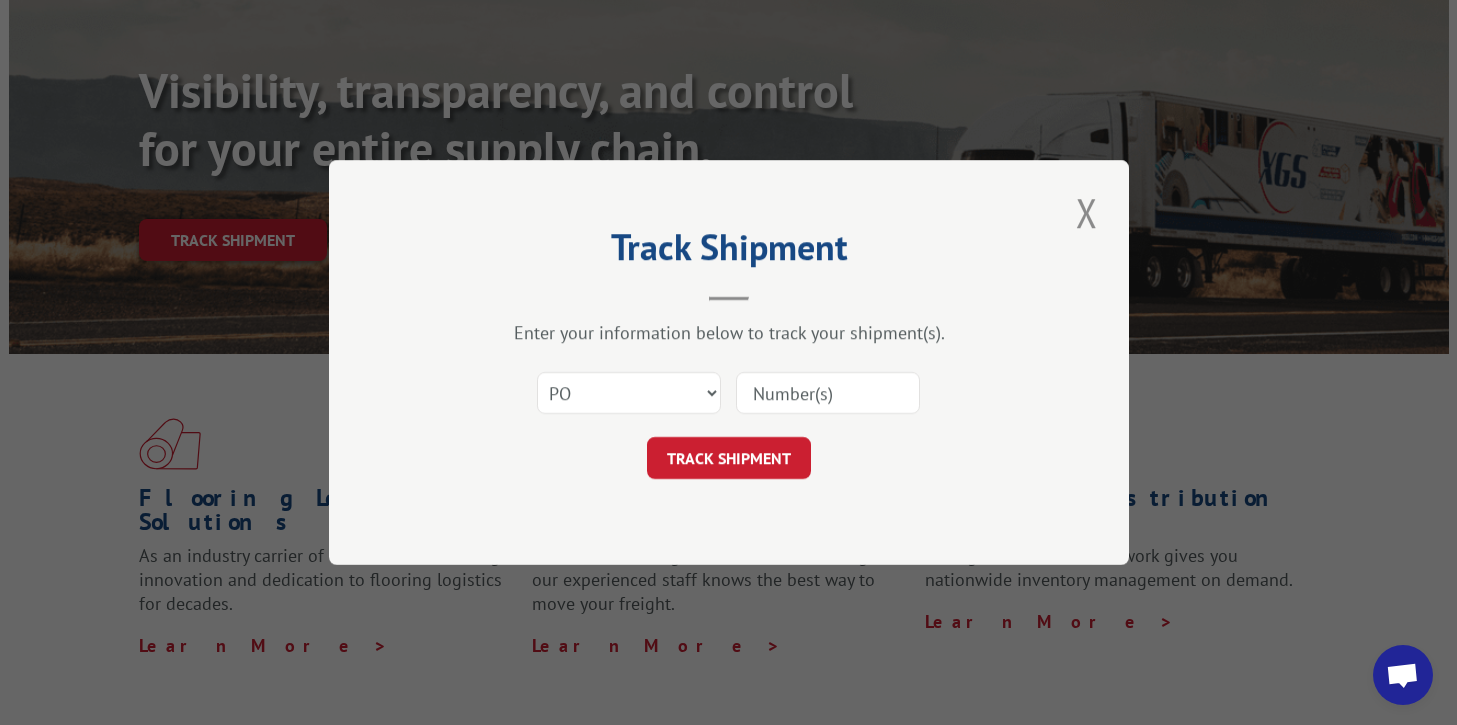 click at bounding box center [828, 393] 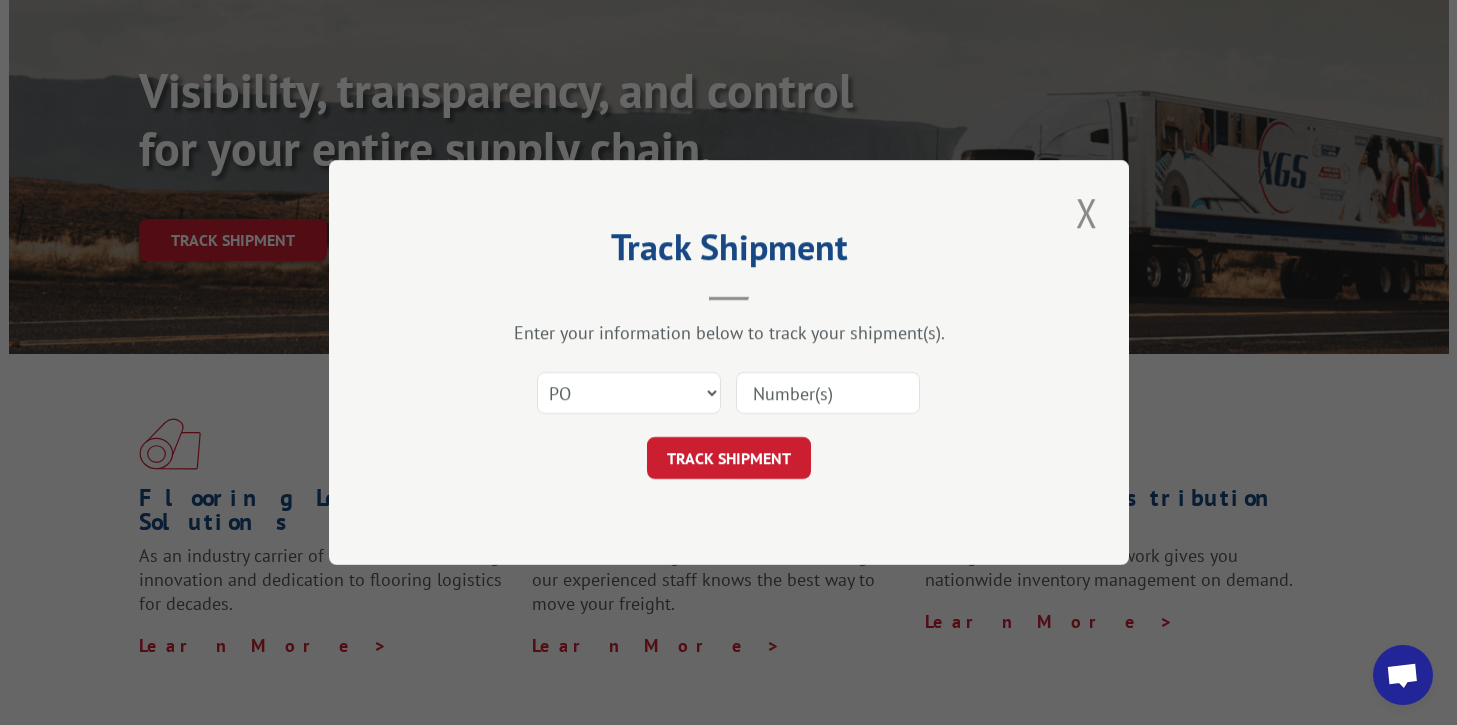 type on "335325" 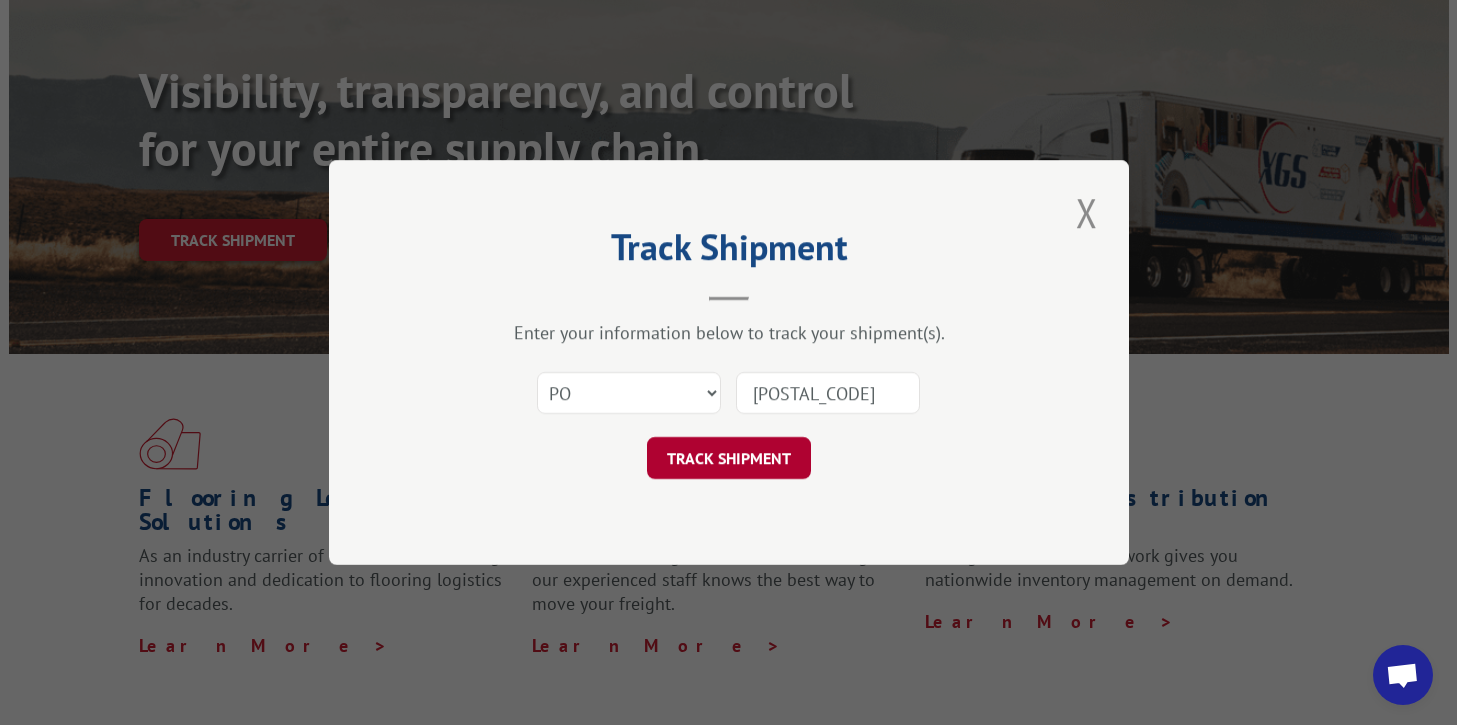 click on "TRACK SHIPMENT" at bounding box center [729, 458] 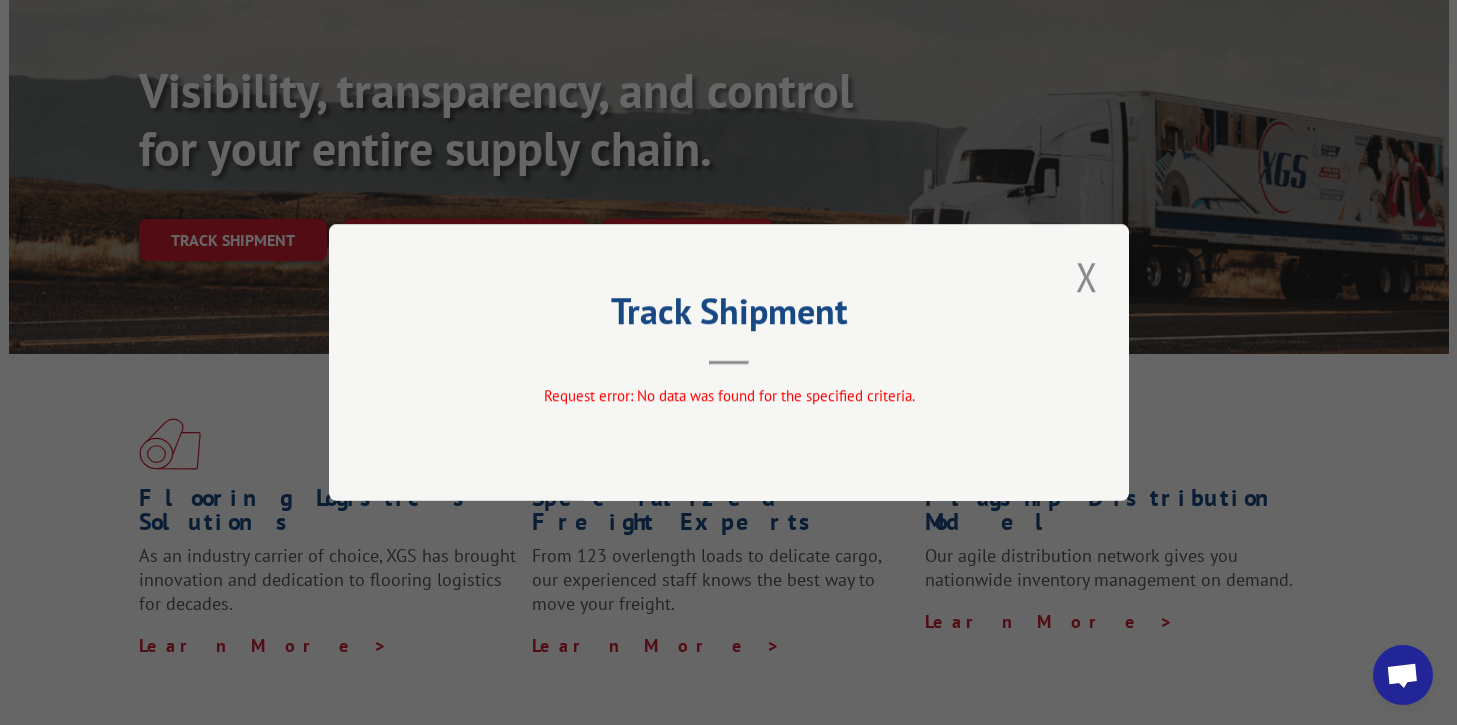 drag, startPoint x: 1093, startPoint y: 280, endPoint x: 1078, endPoint y: 284, distance: 15.524175 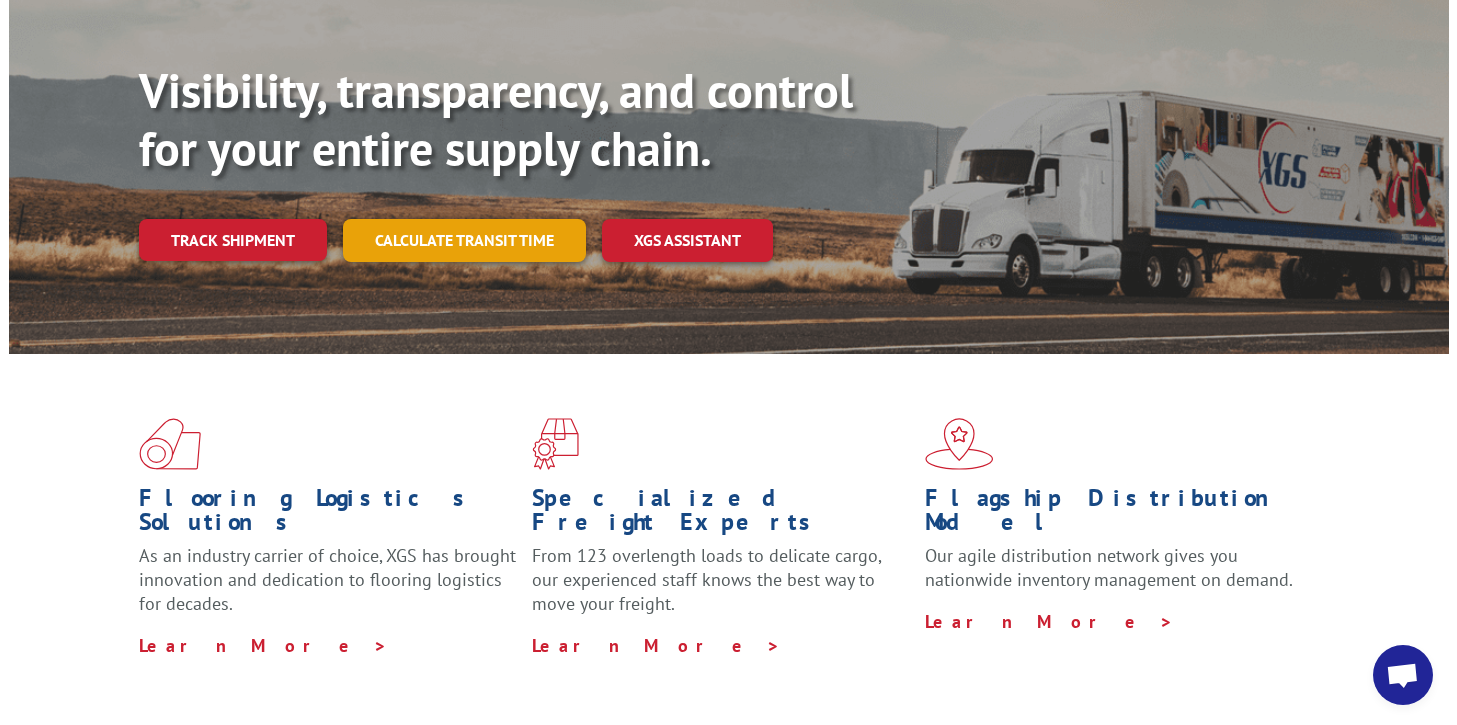 click on "Calculate transit time" at bounding box center [464, 240] 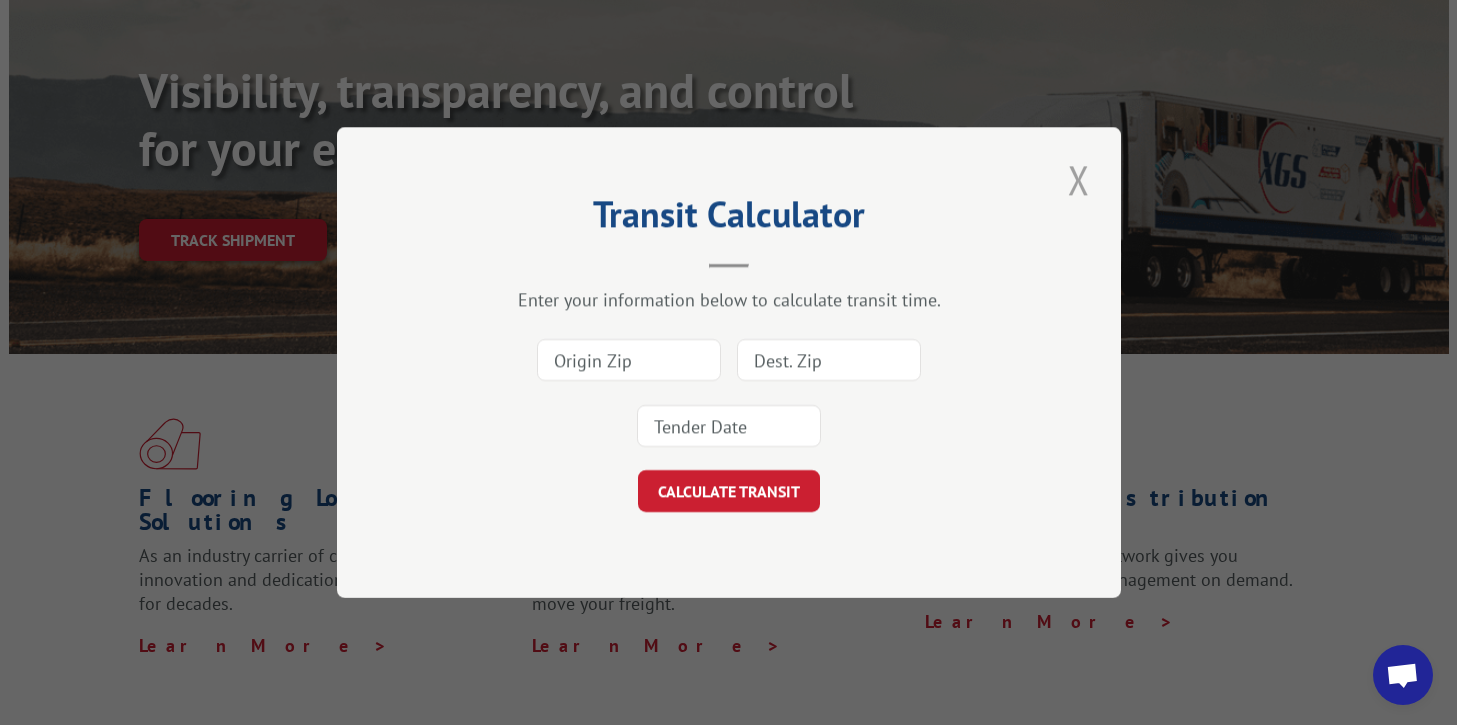click at bounding box center (1079, 179) 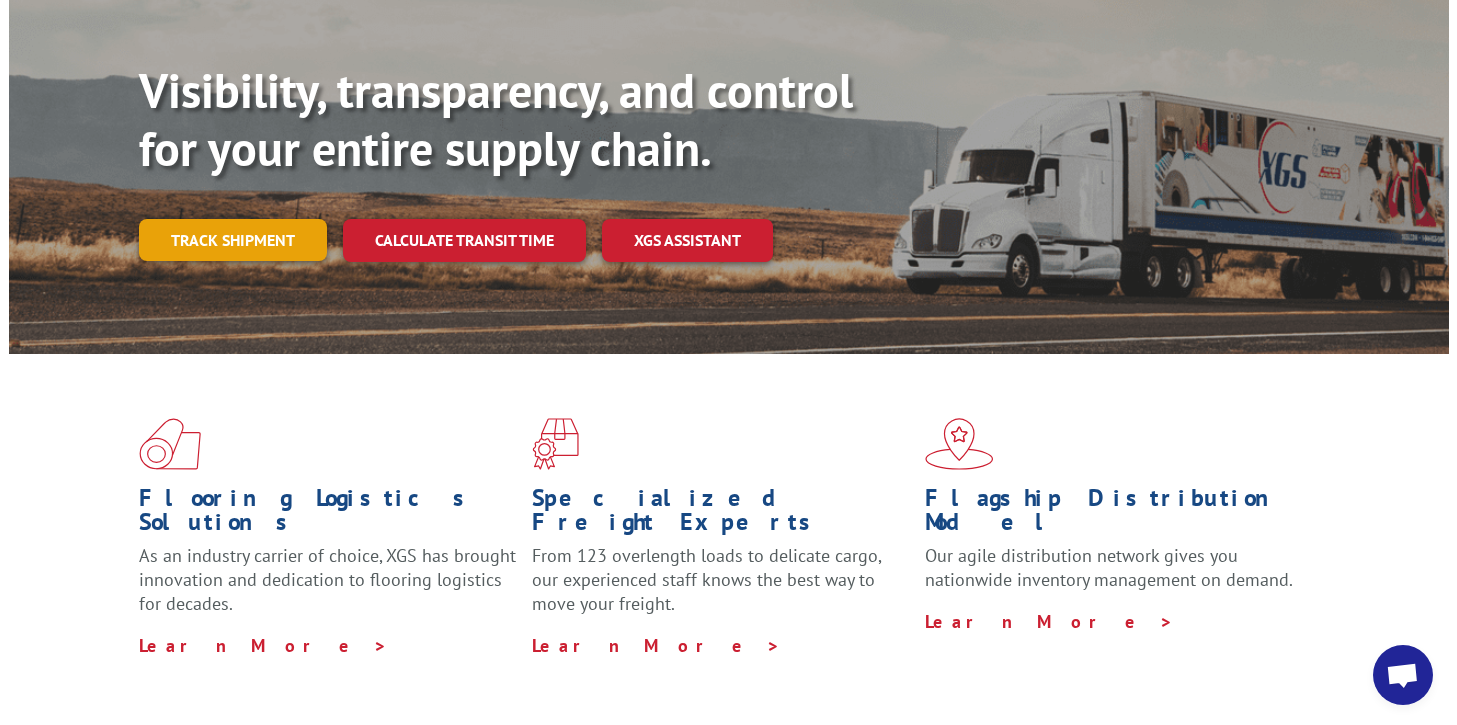 click on "Track shipment" at bounding box center [233, 240] 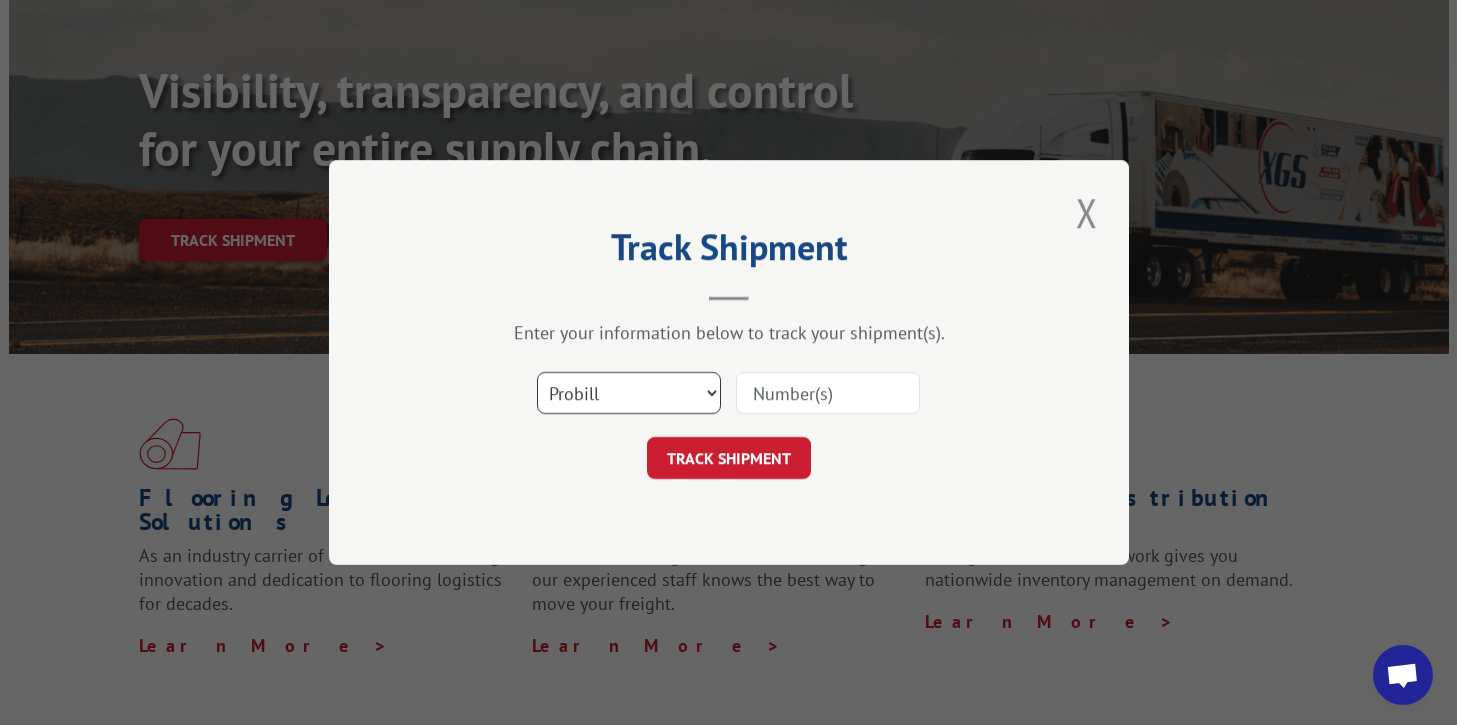click on "Select category... Probill BOL PO" at bounding box center (629, 393) 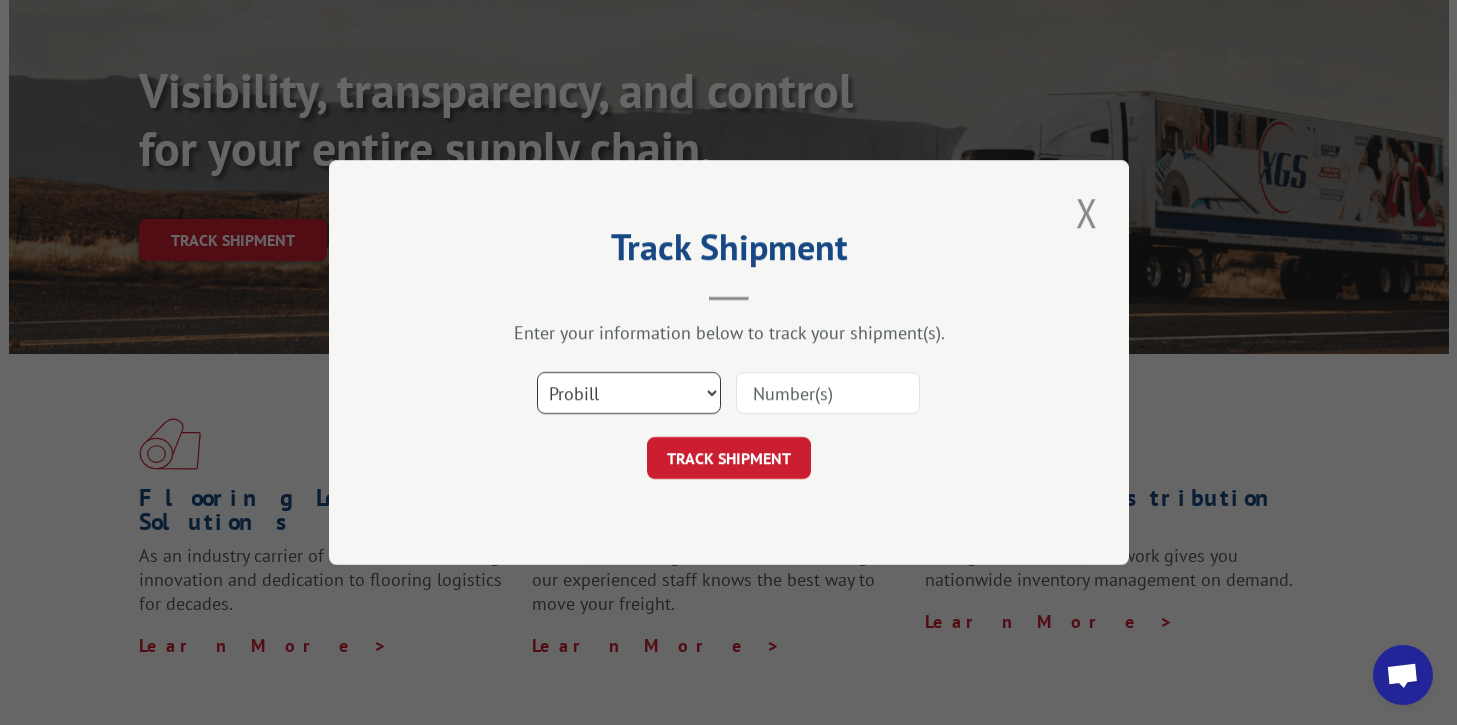 select on "bol" 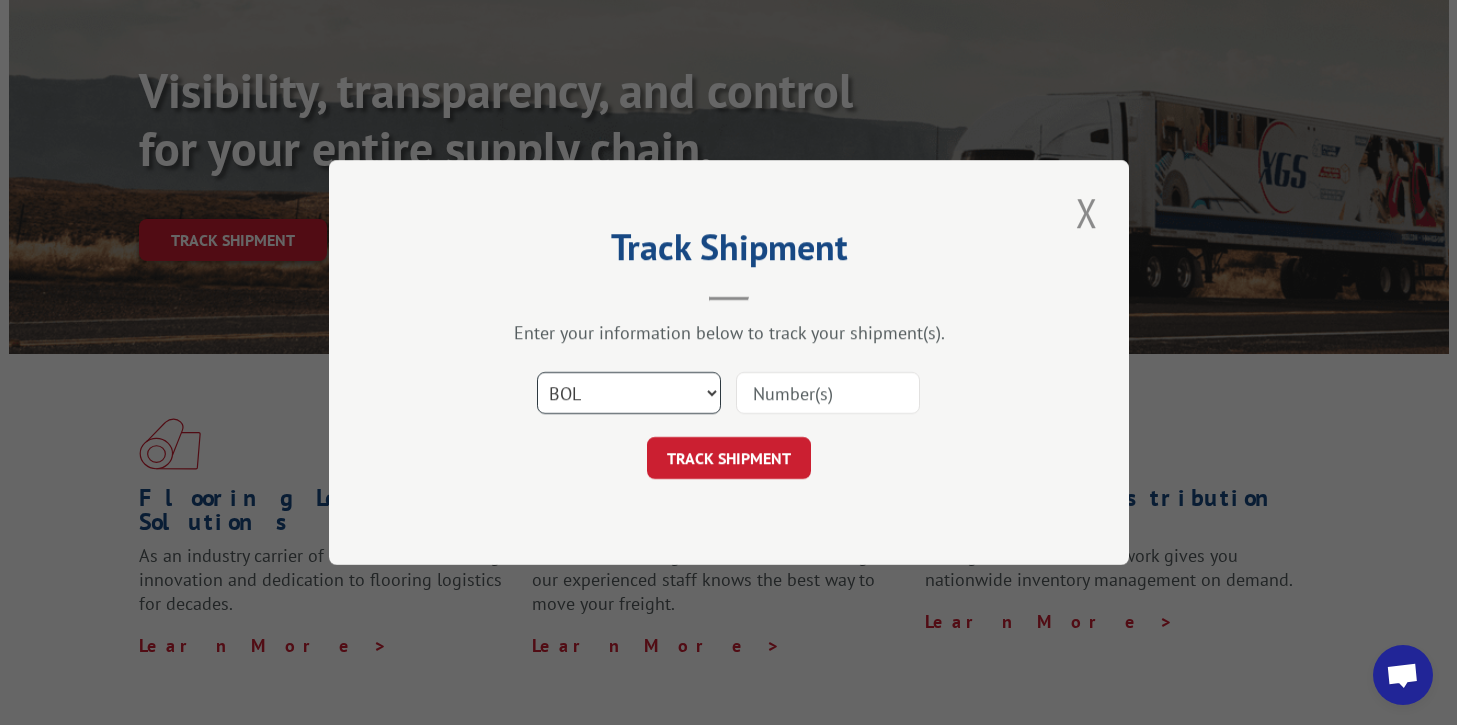 click on "Select category... Probill BOL PO" at bounding box center (629, 393) 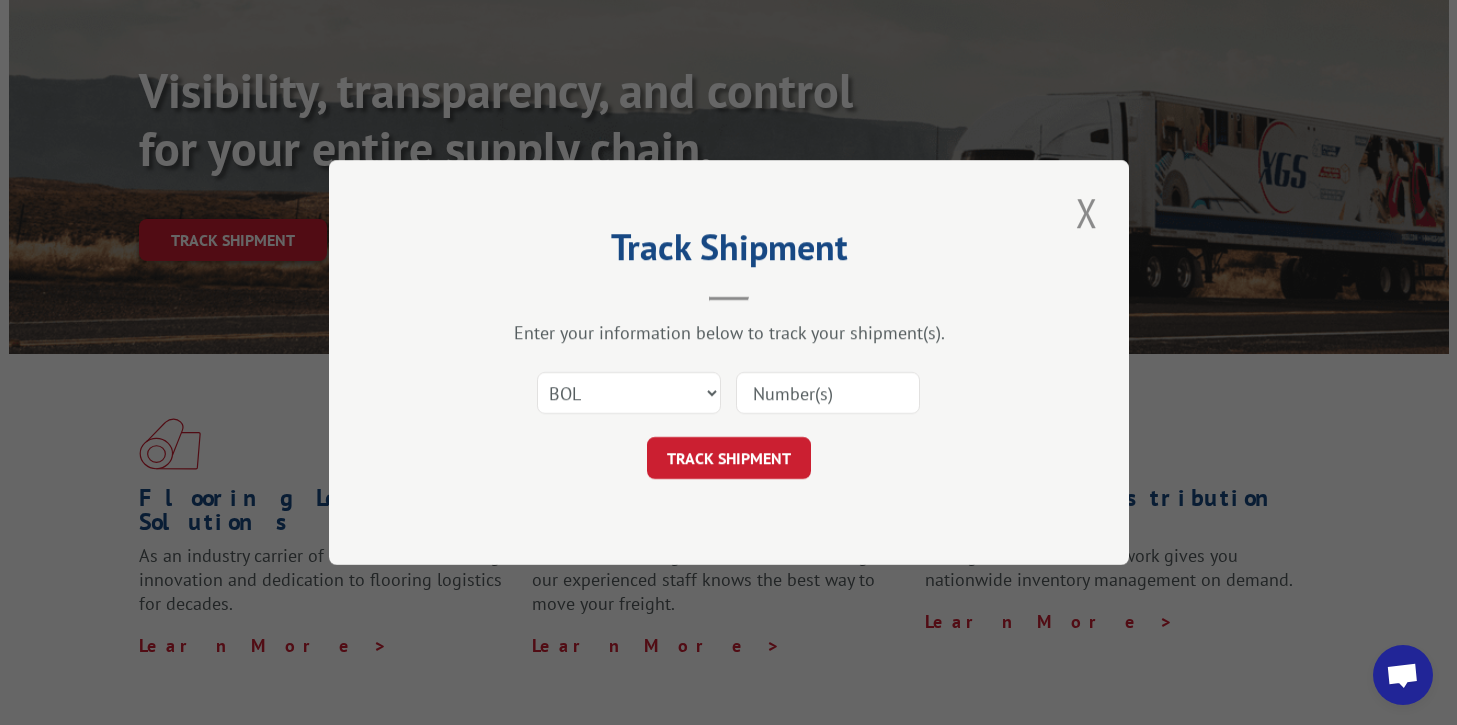 click at bounding box center (828, 393) 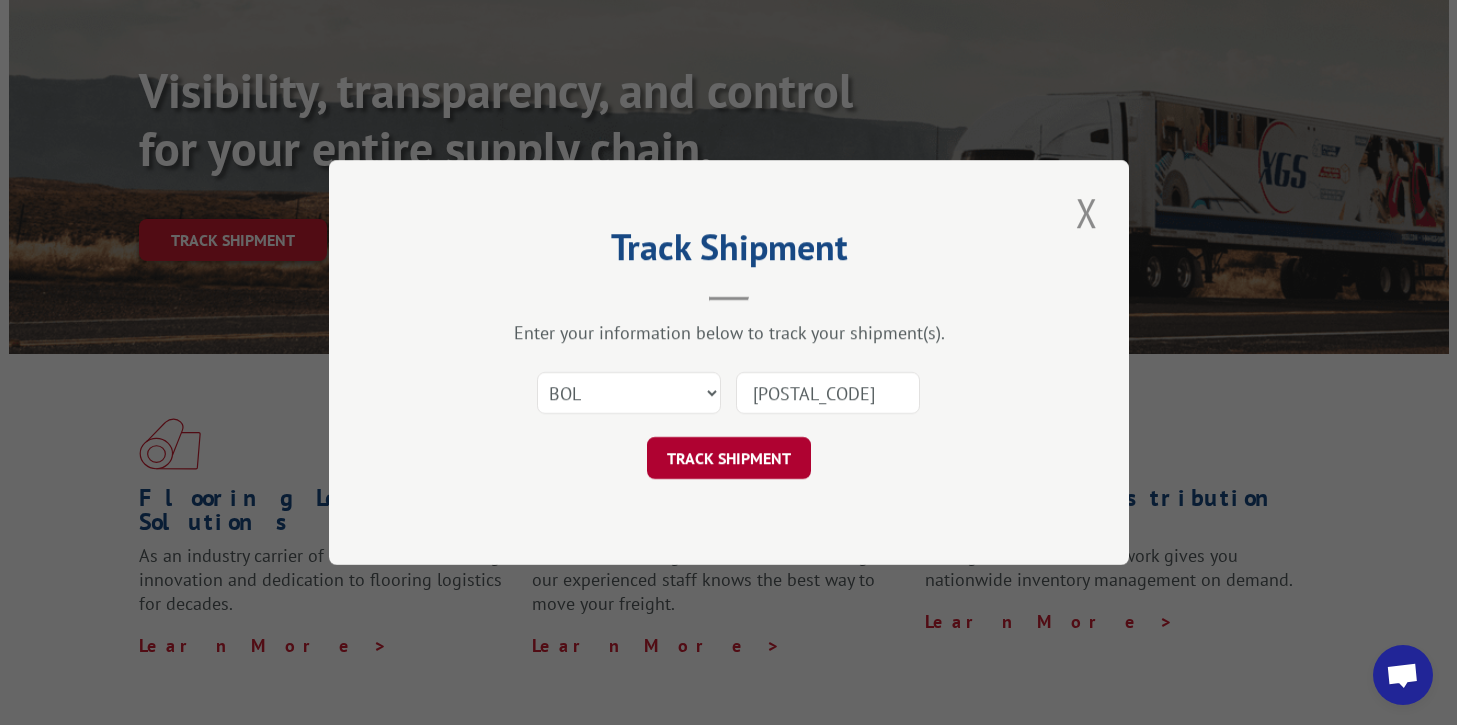 type on "335325" 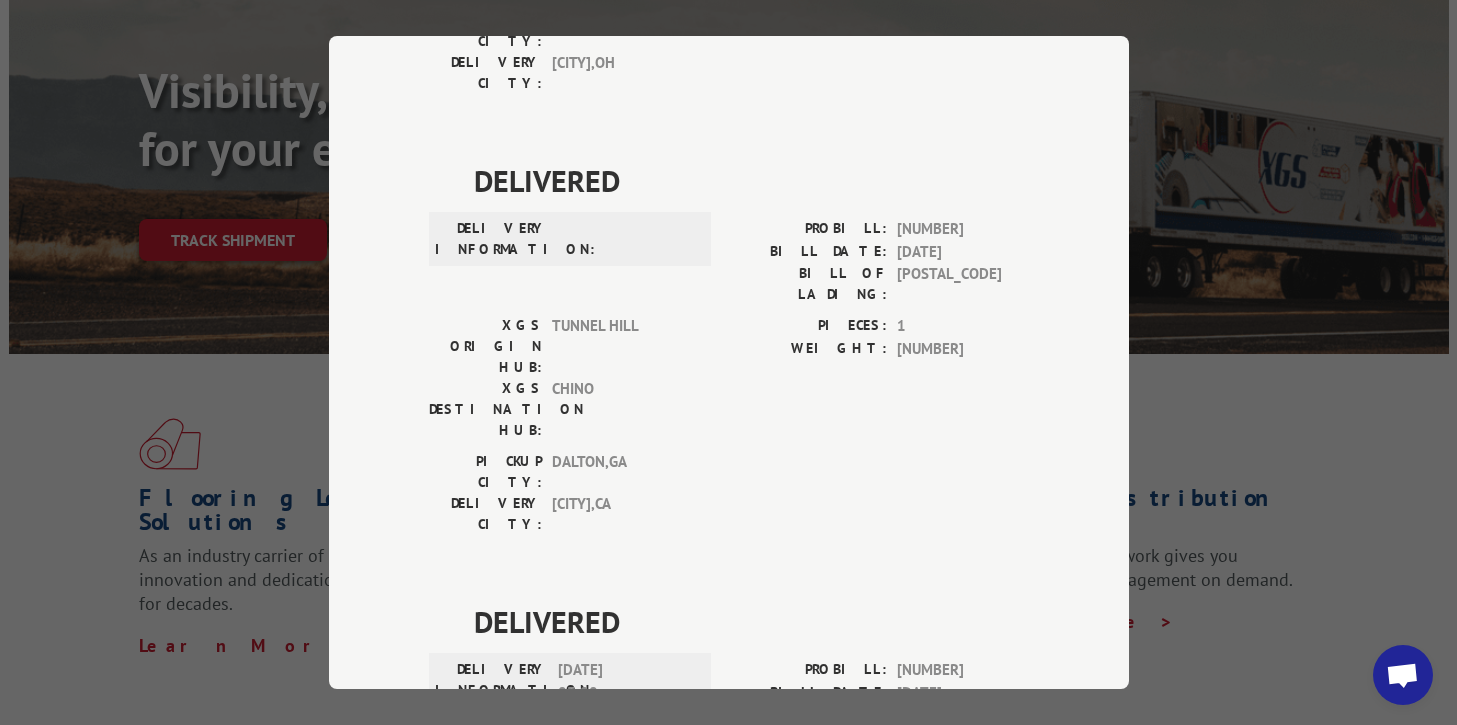 scroll, scrollTop: 563, scrollLeft: 0, axis: vertical 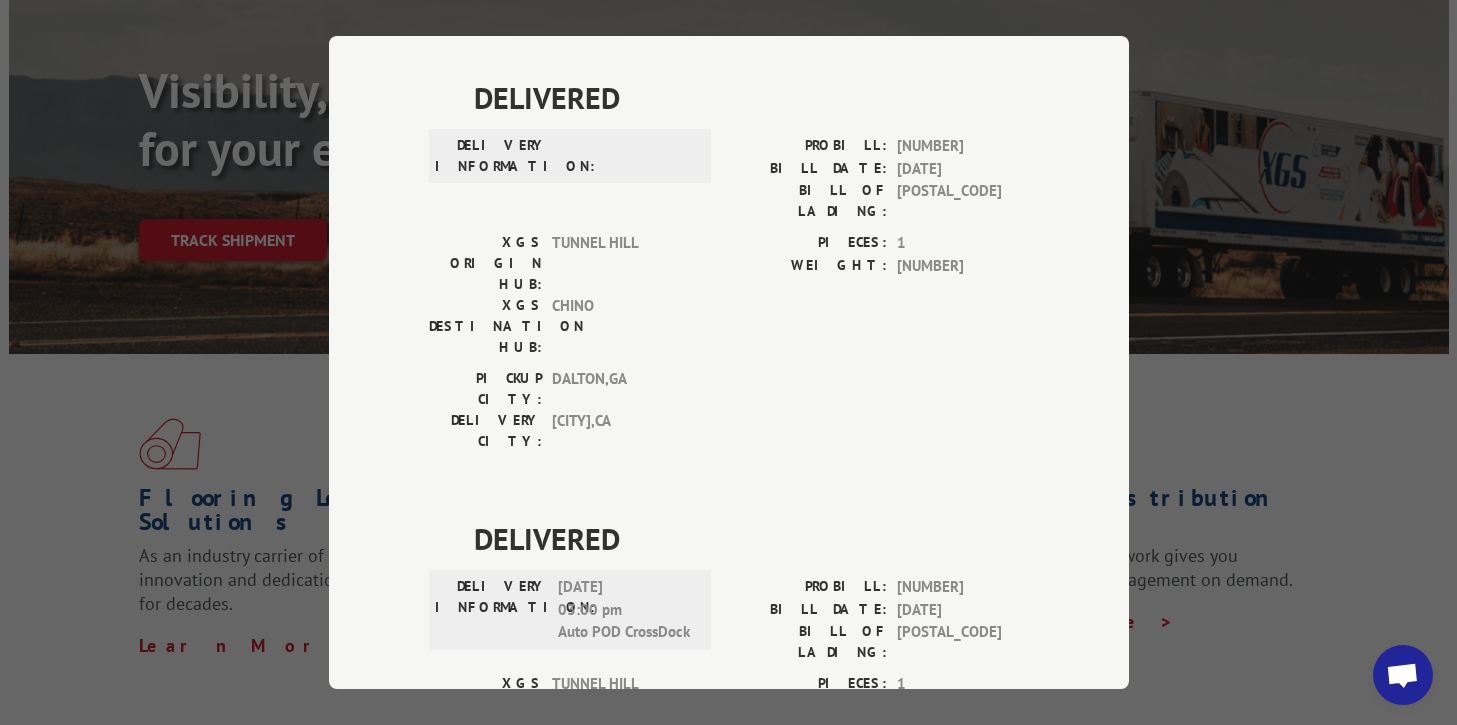 click on "Track Shipment DELIVERED DELIVERY INFORMATION: PROBILL: 6741115 BILL DATE: 06/20/2016 BILL OF LADING: 335325 XGS ORIGIN HUB: TUNNEL HILL XGS DESTINATION HUB: GRAND RAPIDS PIECES: 1 WEIGHT: 250 PICKUP CITY: ROME ,  GA DELIVERY CITY: SANDUSKY ,  OH DELIVERED DELIVERY INFORMATION: PROBILL: 9837454 BILL DATE: 04/16/2019 BILL OF LADING: 335325 XGS ORIGIN HUB: TUNNEL HILL XGS DESTINATION HUB: CHINO PIECES: 1 WEIGHT: 565 PICKUP CITY: DALTON ,  GA DELIVERY CITY: ROSEMEAD ,  CA DELIVERED DELIVERY INFORMATION: 02/07/2023 03:00 pm Auto POD CrossDock PROBILL: 14754682 BILL DATE: 02/02/2023 BILL OF LADING: 335325 XGS ORIGIN HUB: TUNNEL HILL XGS DESTINATION HUB: SEFL PIECES: 1 WEIGHT: 166 PICKUP CITY: TUNNEL HILL ,  GA DELIVERY CITY: TUNNEL HILL ,  GA" at bounding box center (728, 362) 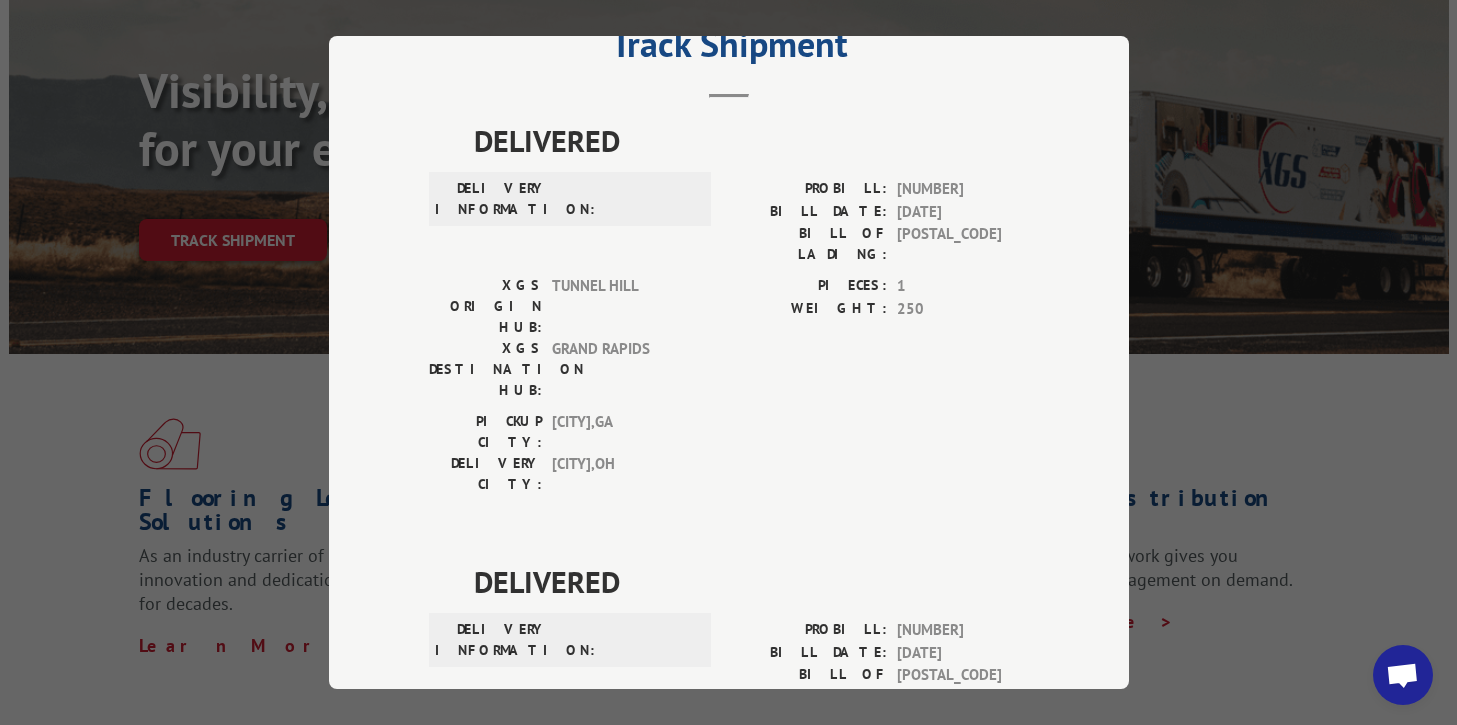 scroll, scrollTop: 0, scrollLeft: 0, axis: both 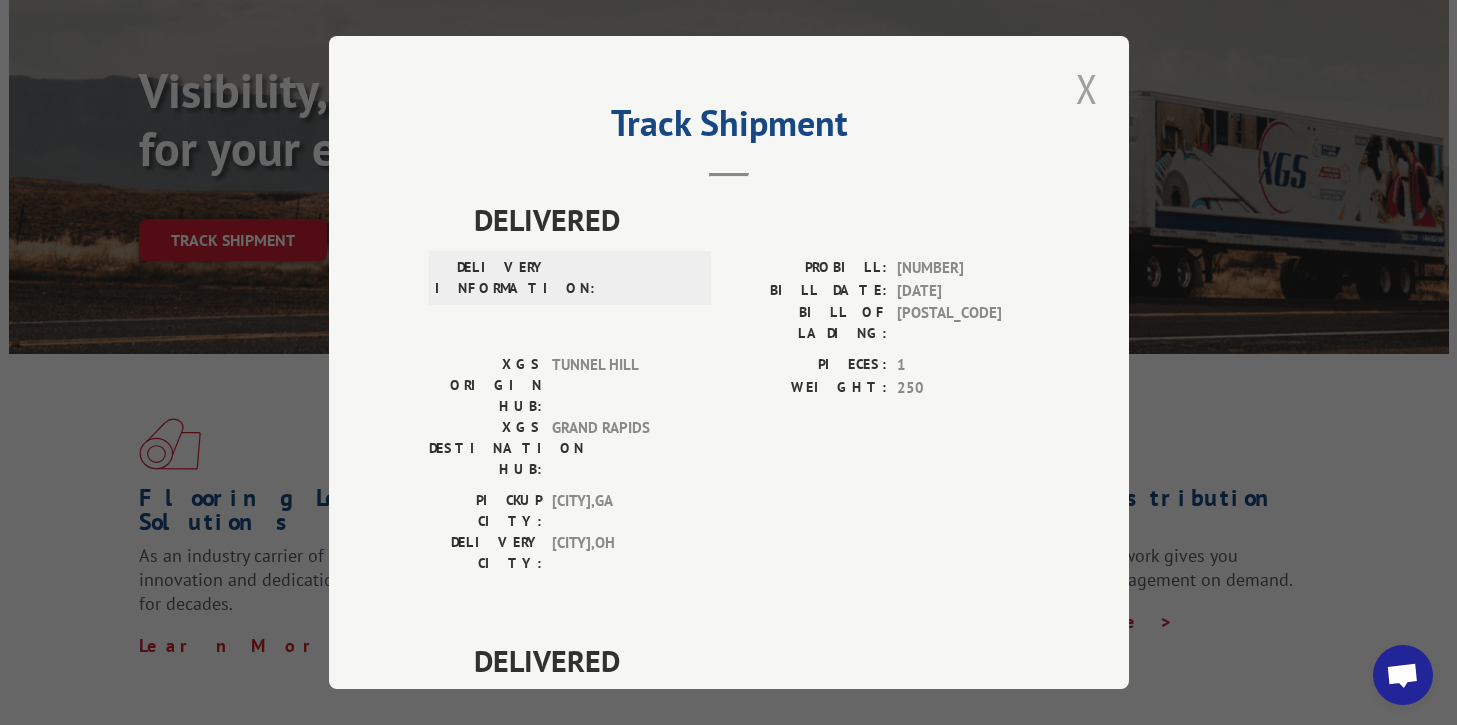 click at bounding box center (1087, 88) 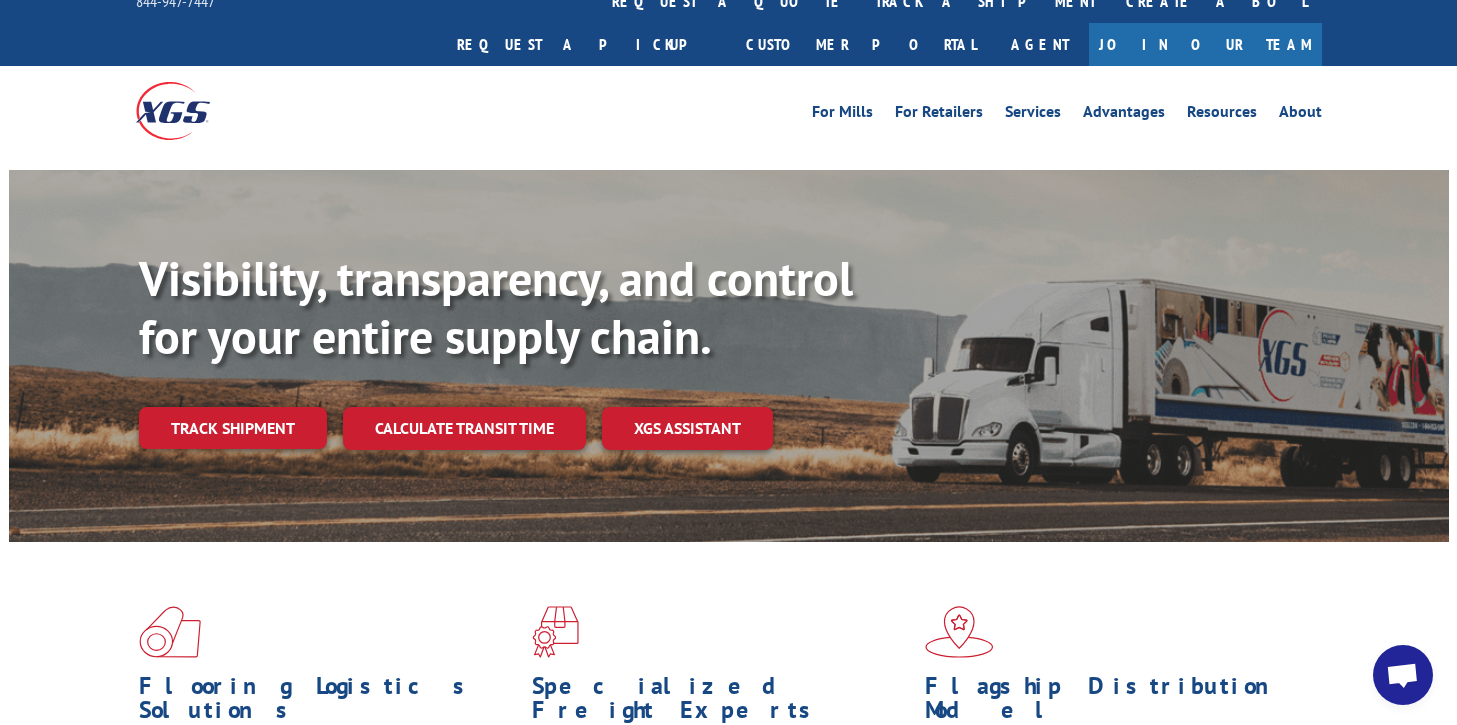scroll, scrollTop: 0, scrollLeft: 0, axis: both 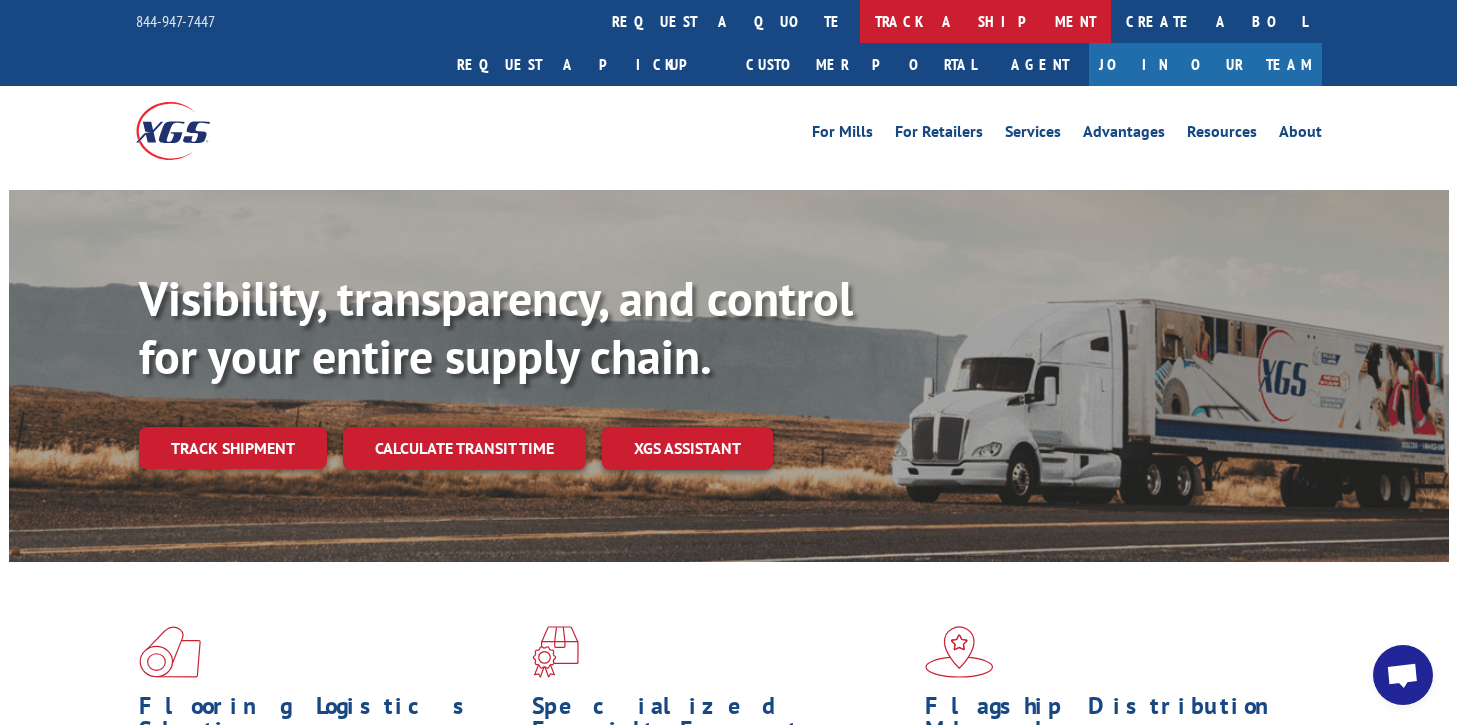 click on "track a shipment" at bounding box center [985, 21] 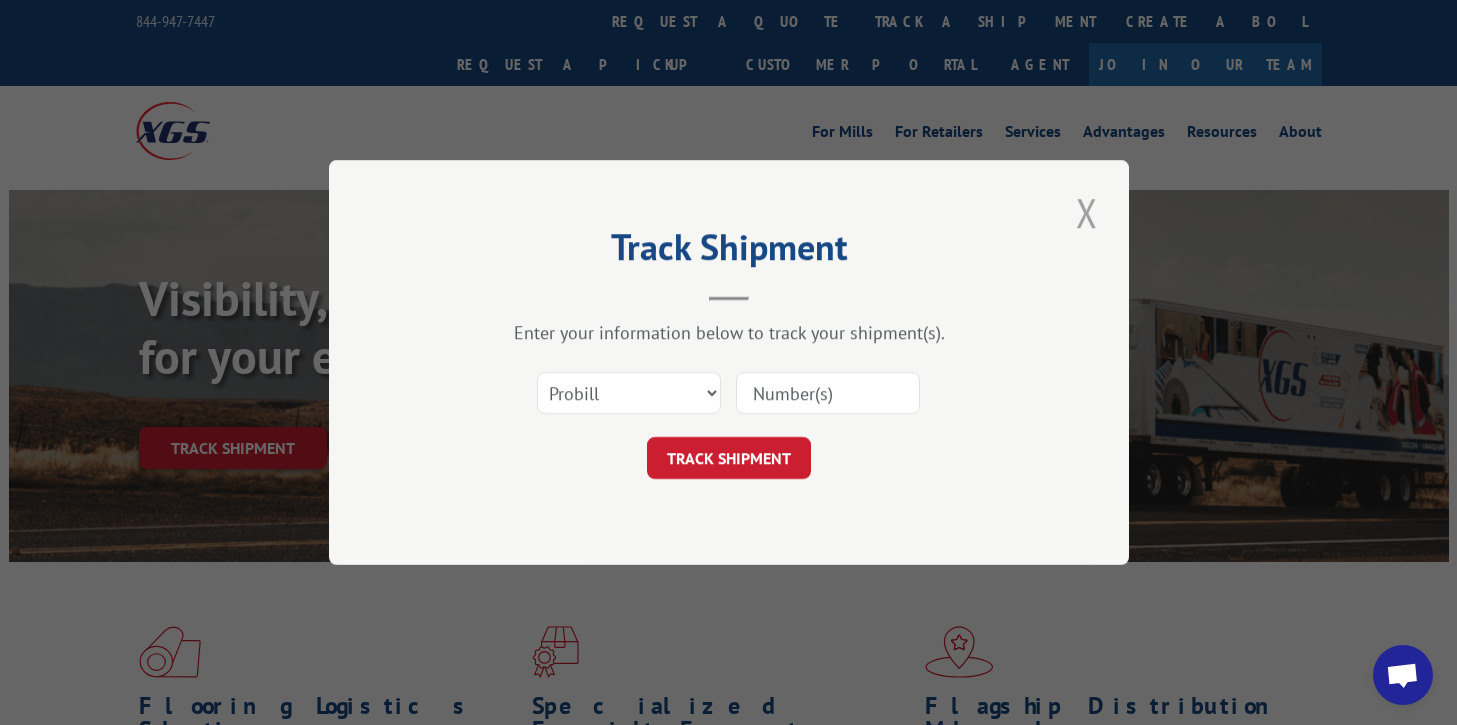 click at bounding box center [1087, 212] 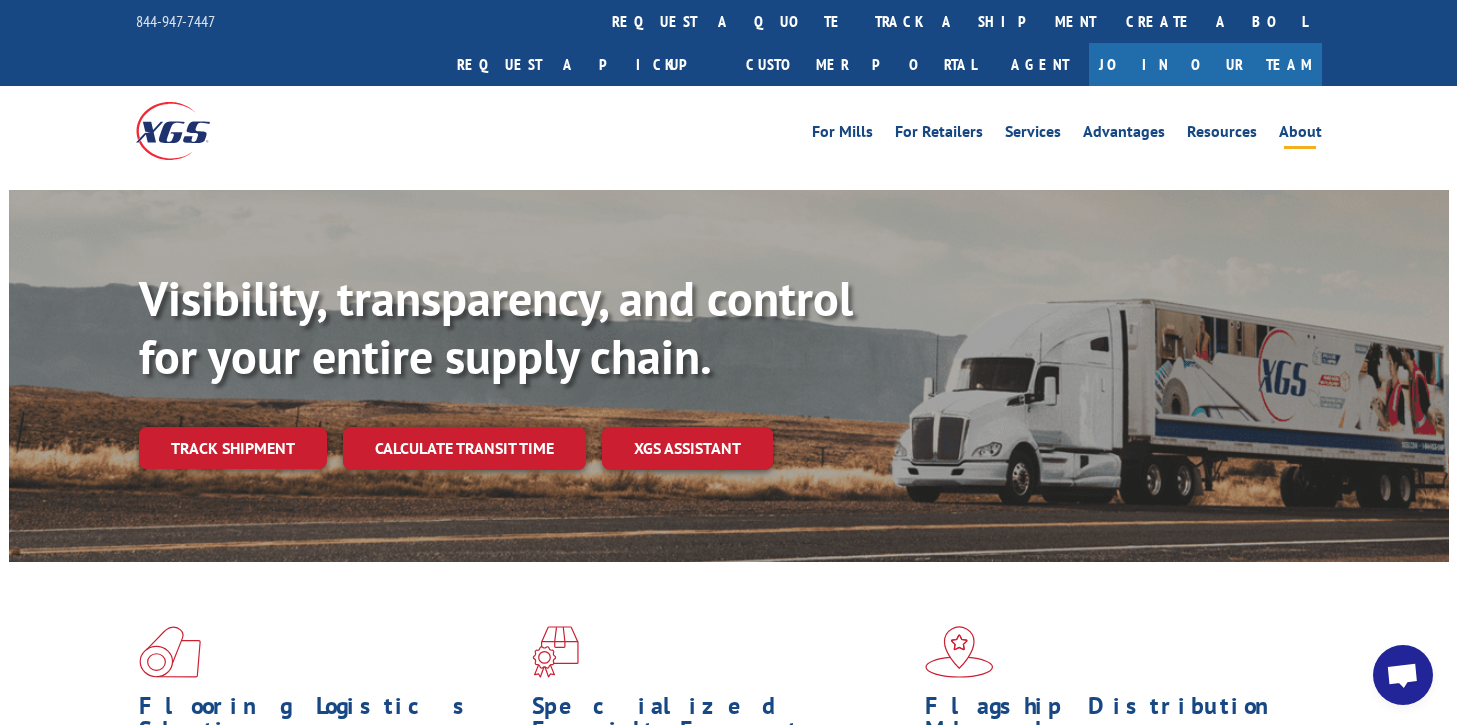 click on "About" at bounding box center [1300, 135] 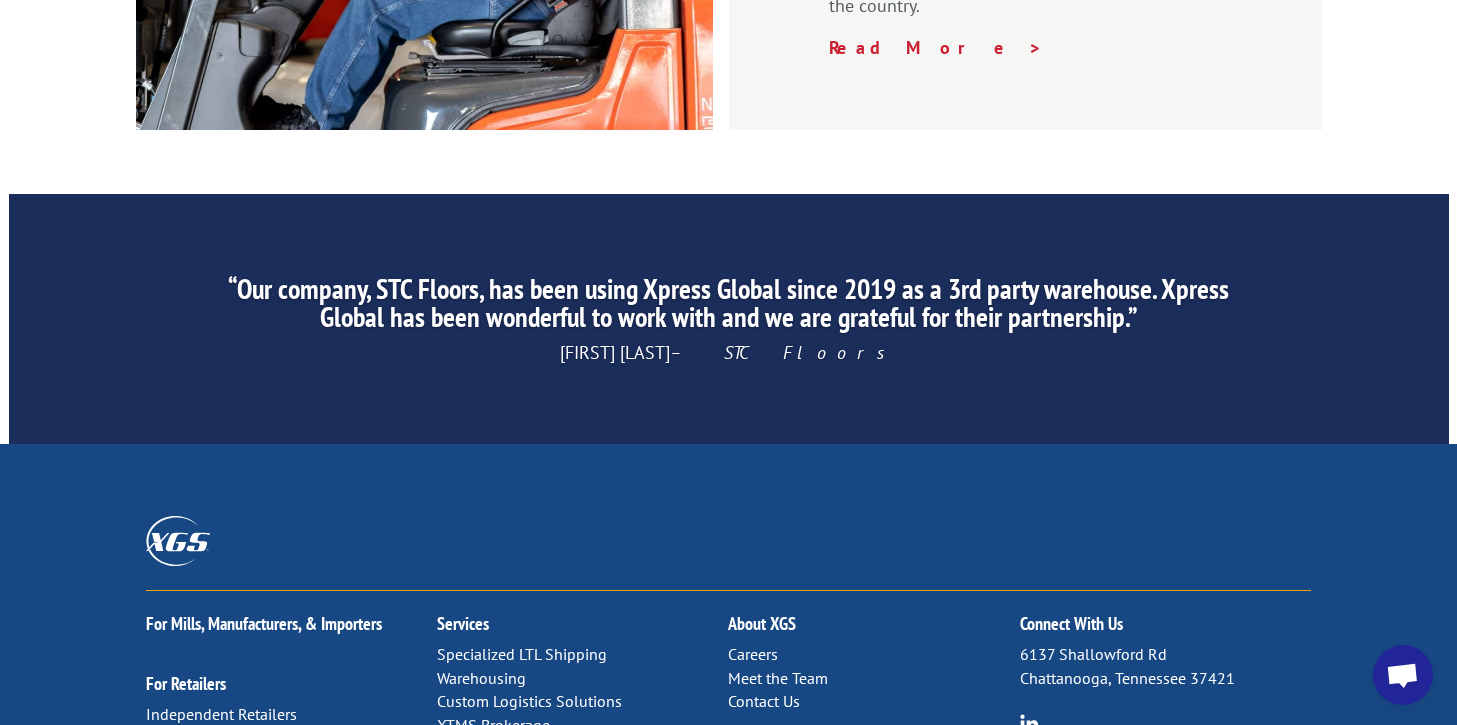 scroll, scrollTop: 3200, scrollLeft: 0, axis: vertical 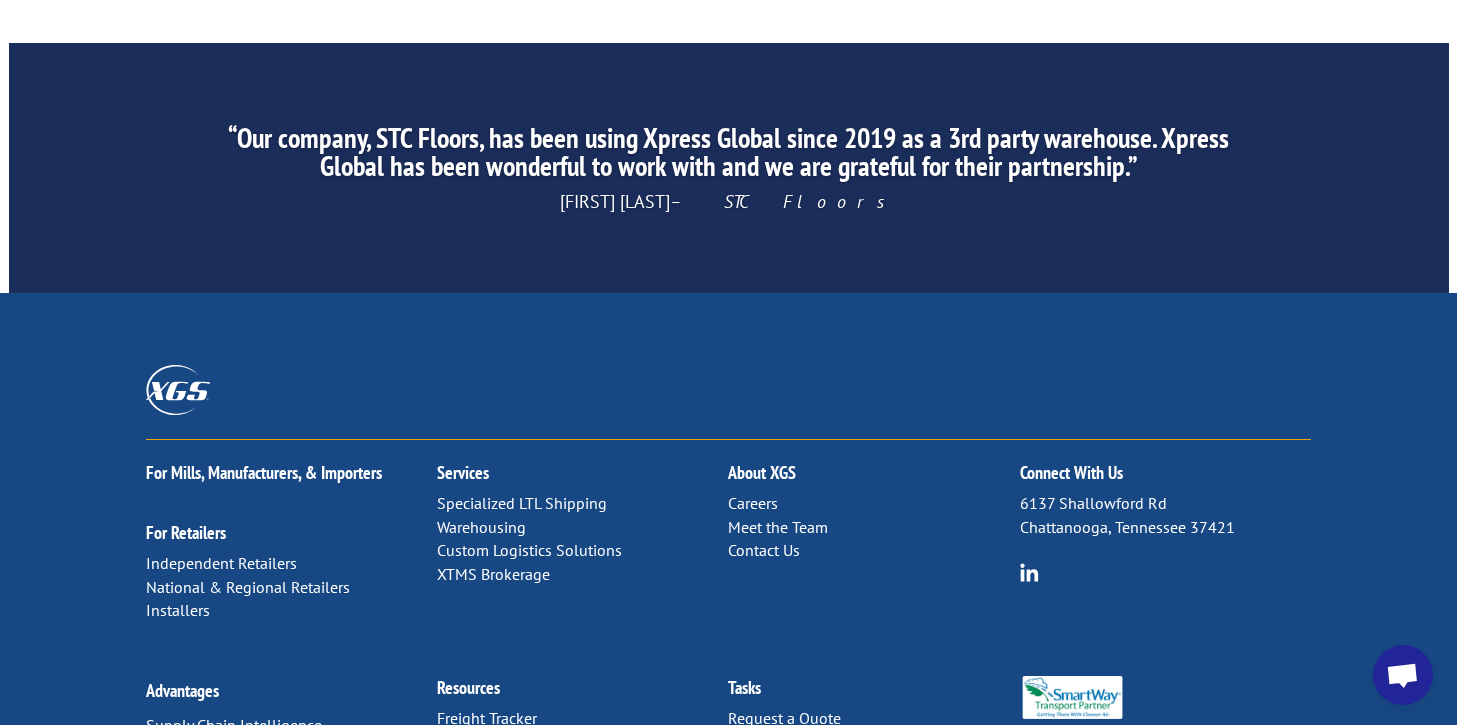 click on "Contact Us" at bounding box center [764, 550] 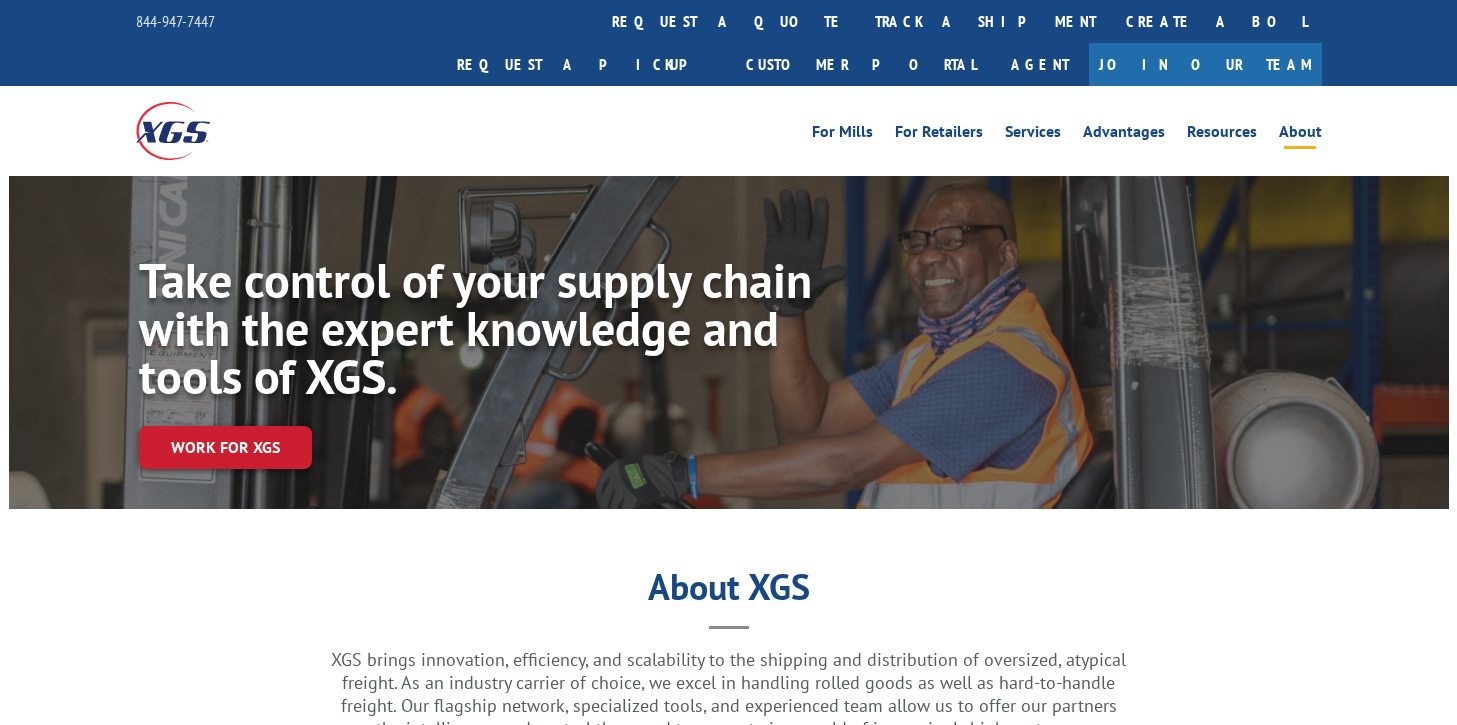 scroll, scrollTop: 0, scrollLeft: 0, axis: both 